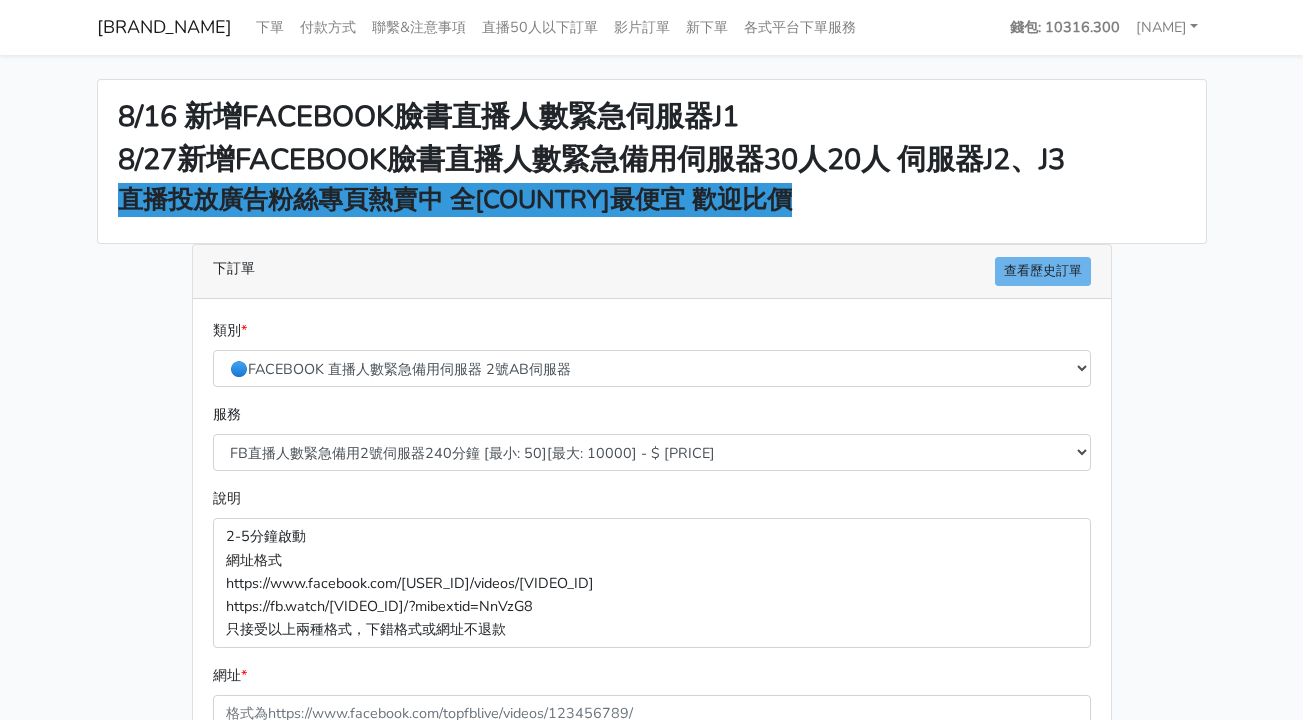 select on "578" 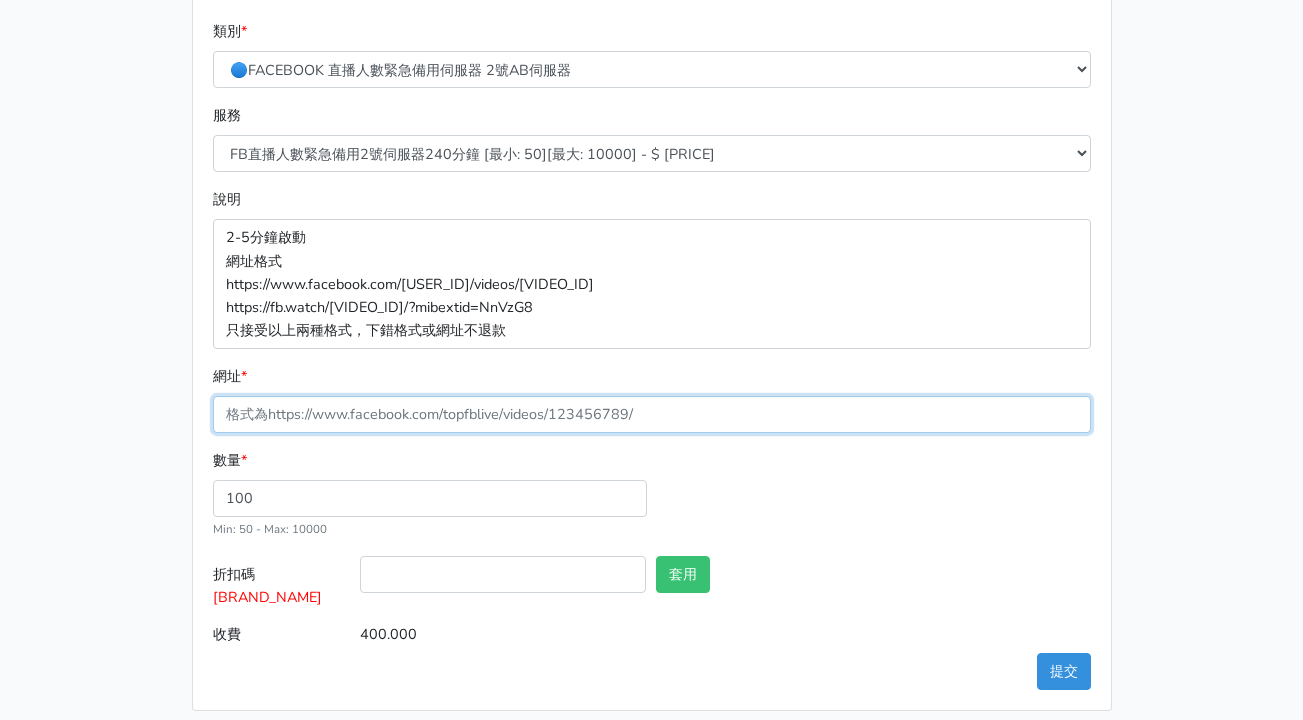 click on "網址 *" at bounding box center (652, 414) 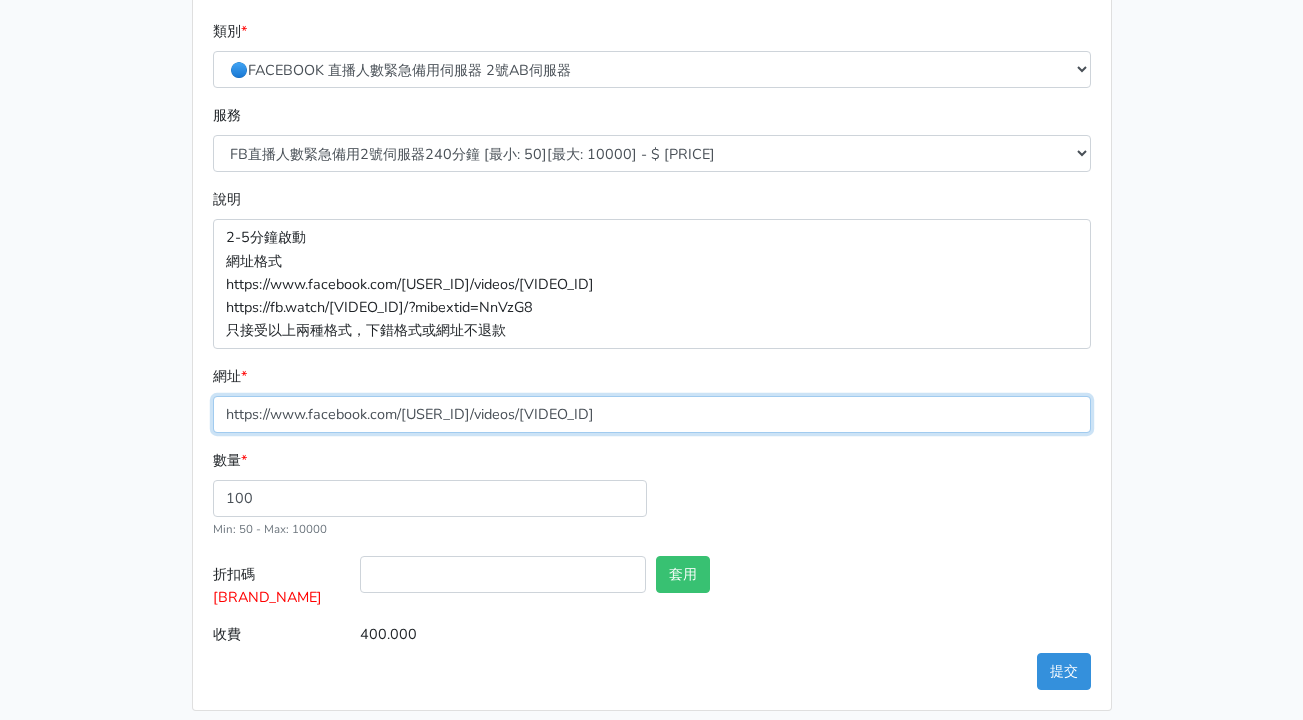 type on "https://www.facebook.com/[USERID]/videos/[VIDEOID]" 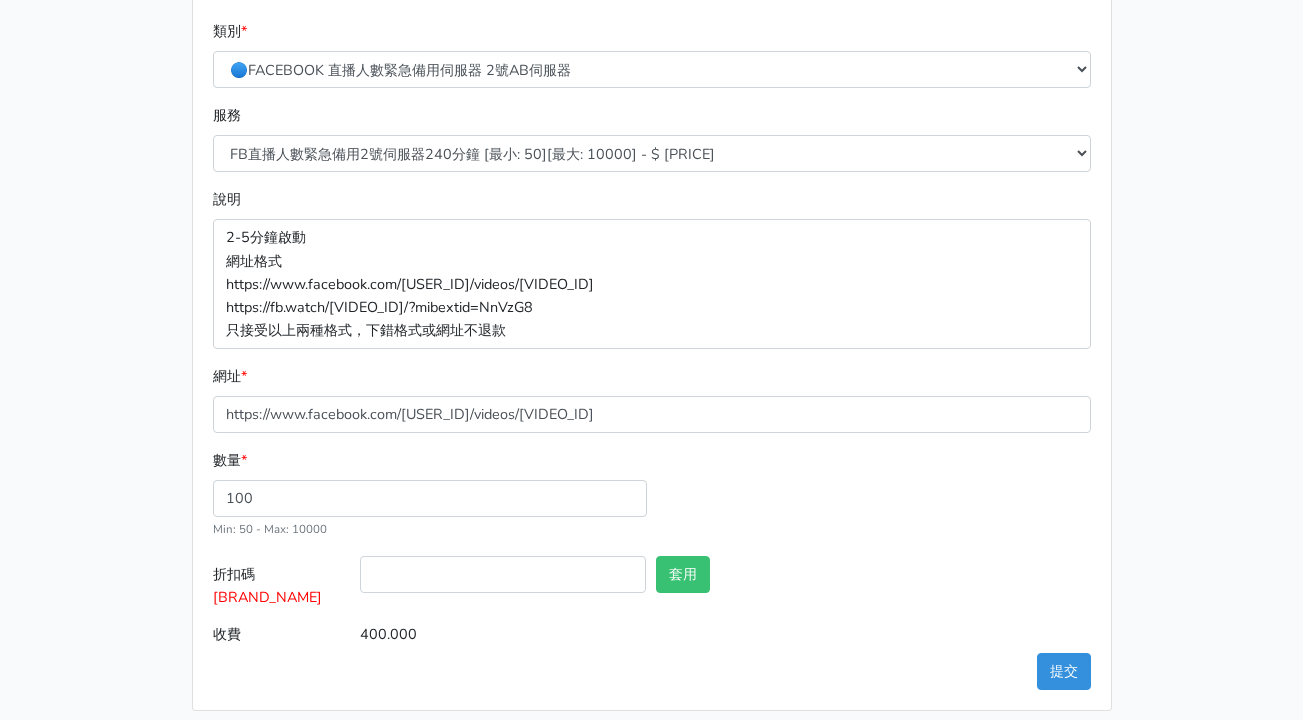click on "8/16 新增FACEBOOK臉書直播人數緊急伺服器J1
8/27新增FACEBOOK臉書直播人數緊急備用伺服器30人20人 伺服器J2、J3
直播投放廣告粉絲專頁熱賣中 全台灣最便宜 歡迎比價
下訂單
查看歷史訂單
類別 *
🔵FACEBOOK 直播人數緊急備用伺服器 2號AB伺服器 🌕IG直播人數 * *" at bounding box center [652, 245] 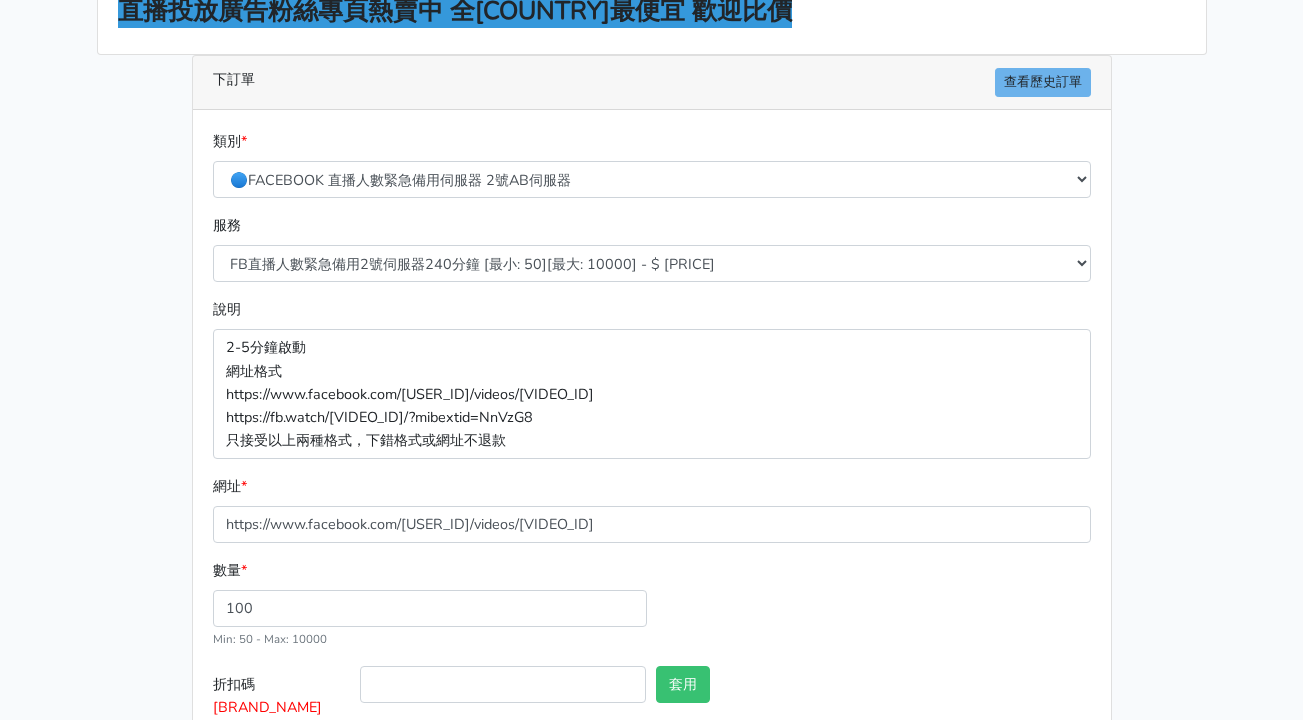 scroll, scrollTop: 299, scrollLeft: 0, axis: vertical 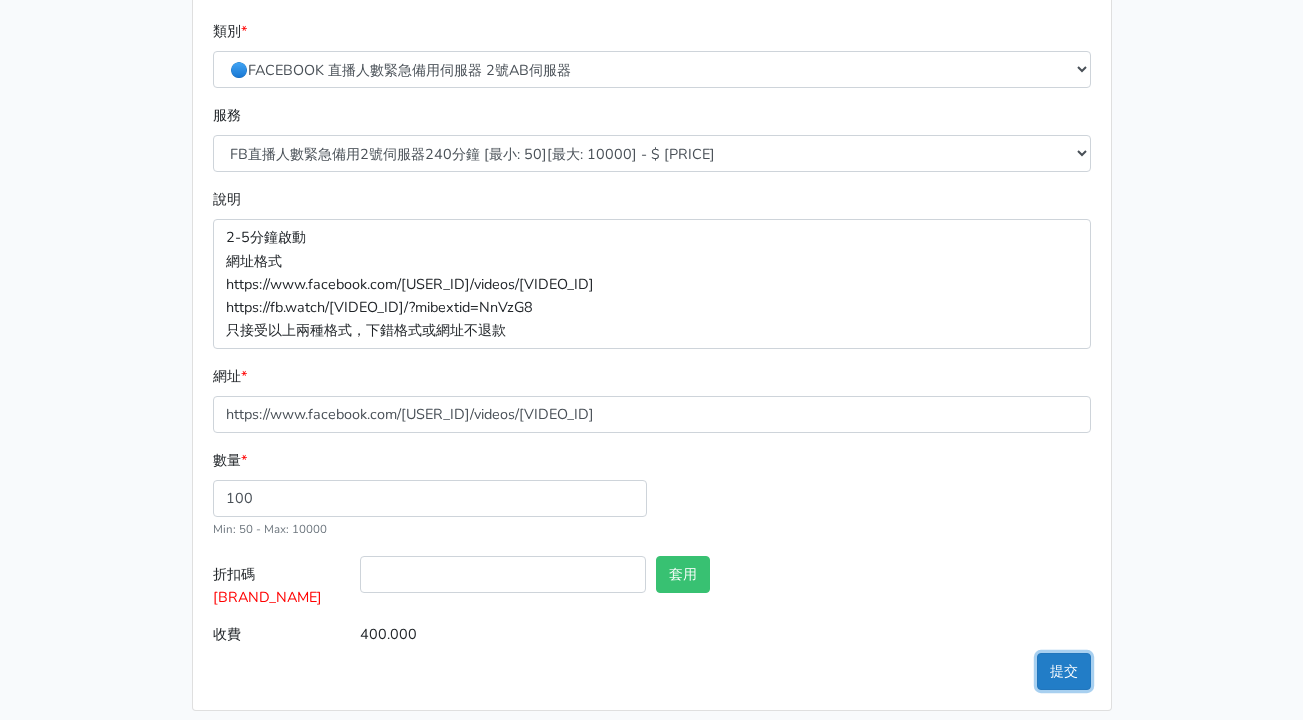 click on "提交" at bounding box center (1064, 671) 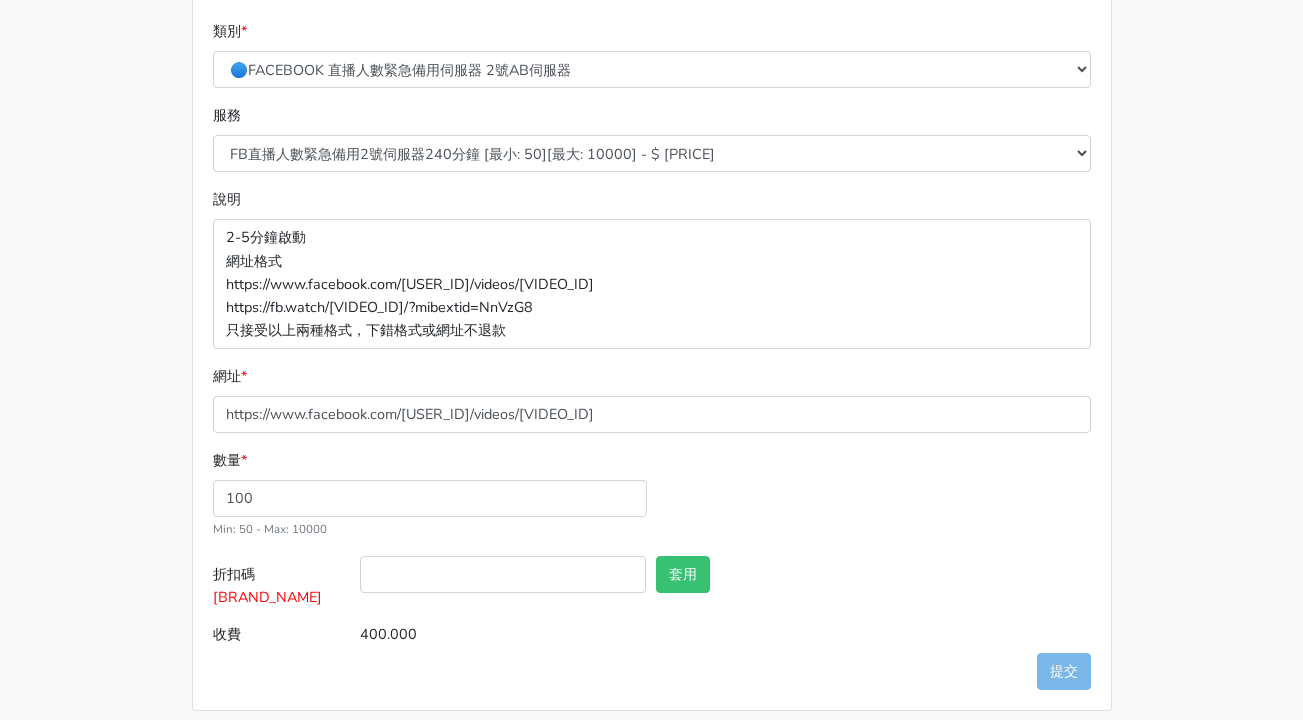 click on "2-5分鐘啟動 網址格式 https://www.facebook.com/1000830119985/videos/2214366008285 https://fb.watch/msD9ZxoLud/?mibextid=NnVzG8 只接受以上兩種格式，下錯格式或網址不退款" at bounding box center (652, 283) 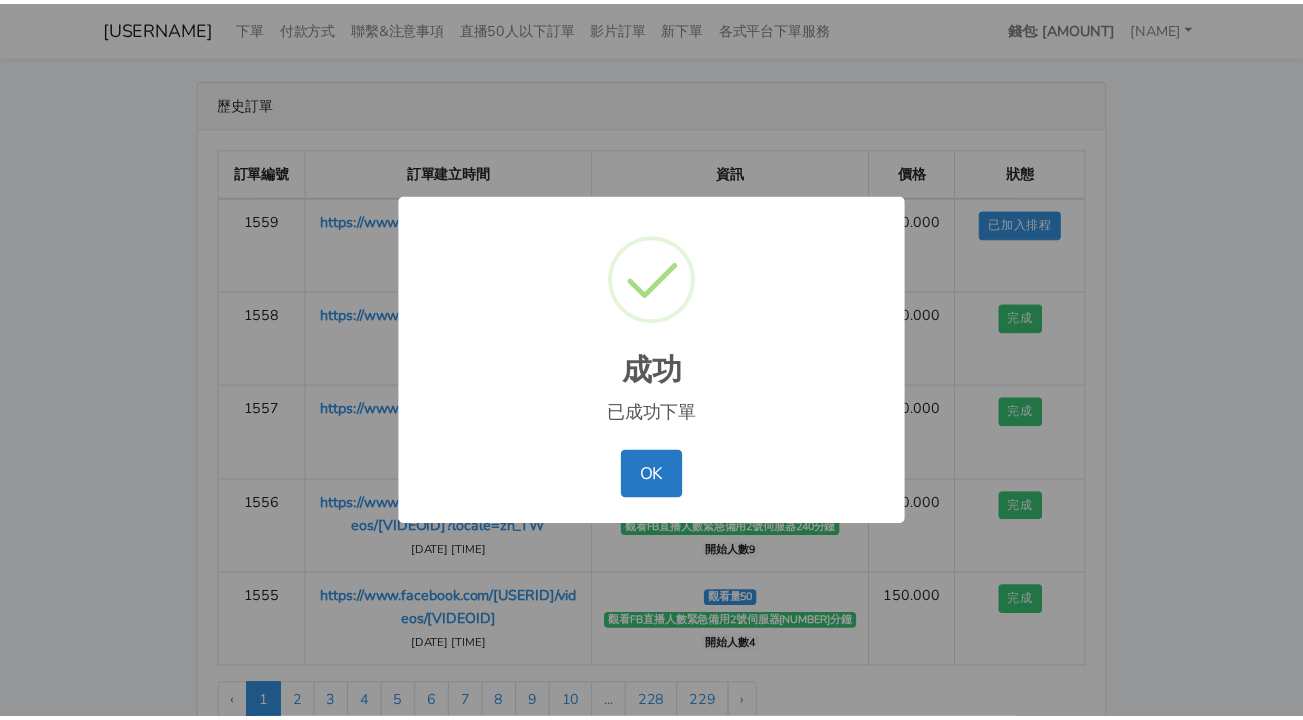 scroll, scrollTop: 0, scrollLeft: 0, axis: both 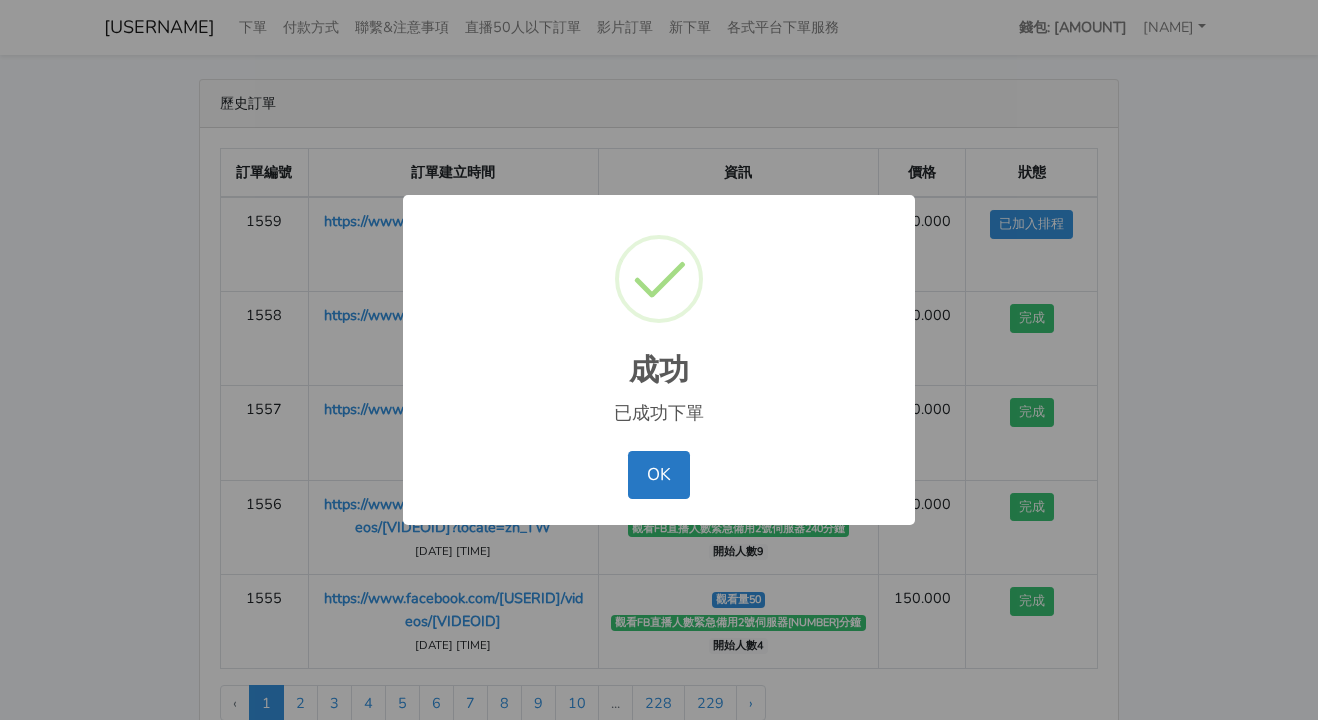 type 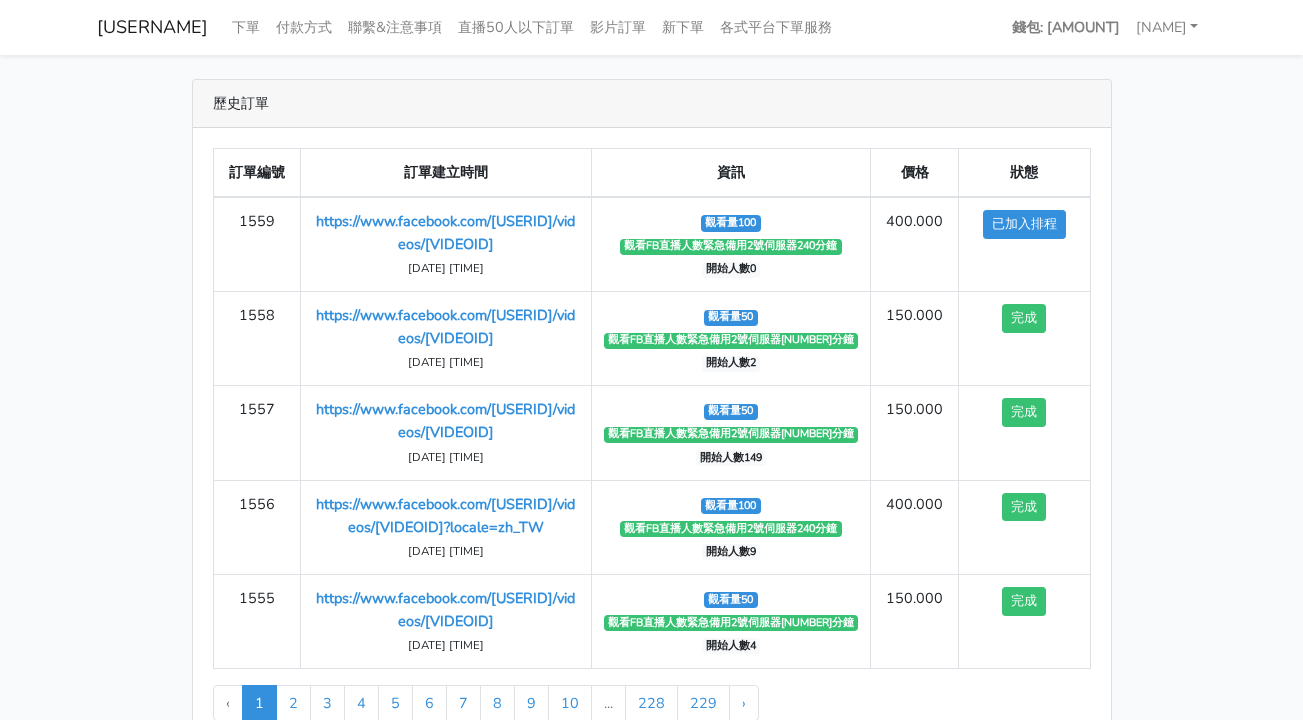 click on "歷史訂單
訂單編號
訂單建立時間
資訊
價格
狀態
1559
https://www.facebook.com/100083399346069/videos/4118443808406203
2025-08-07 19:41:55 觀看量100" at bounding box center [652, 418] 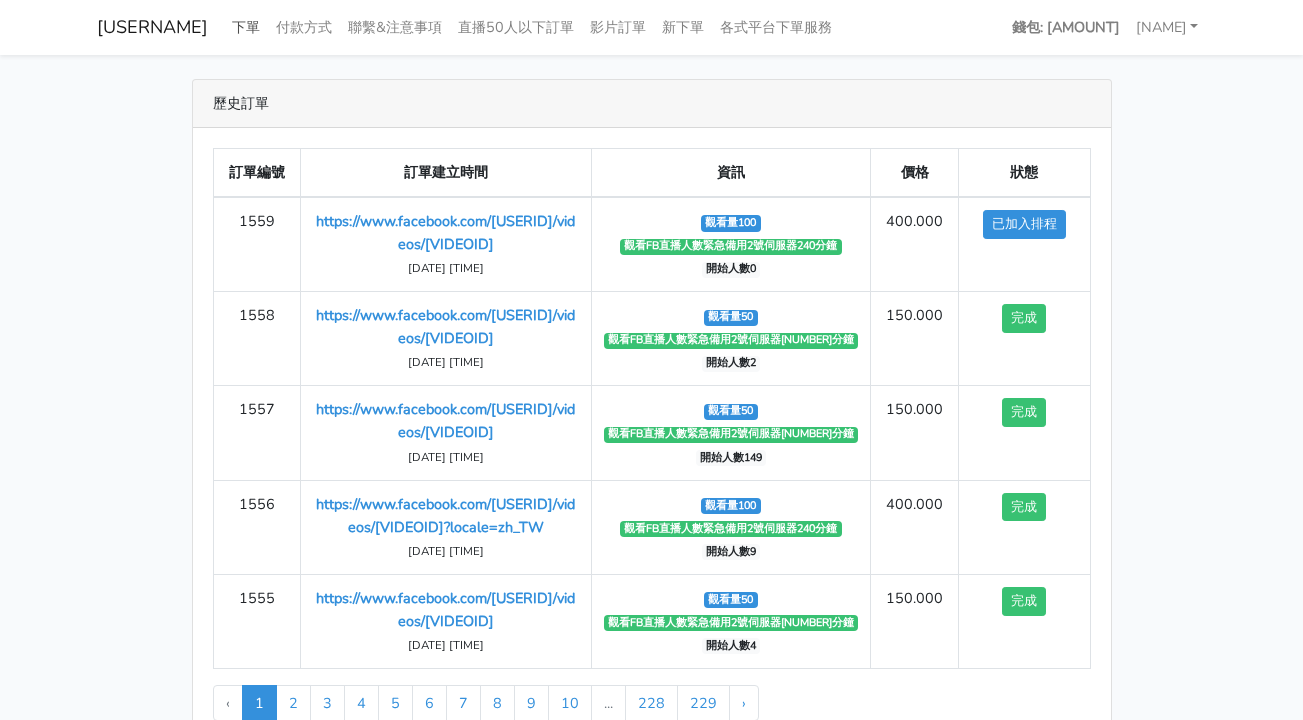 click on "下單" at bounding box center (246, 27) 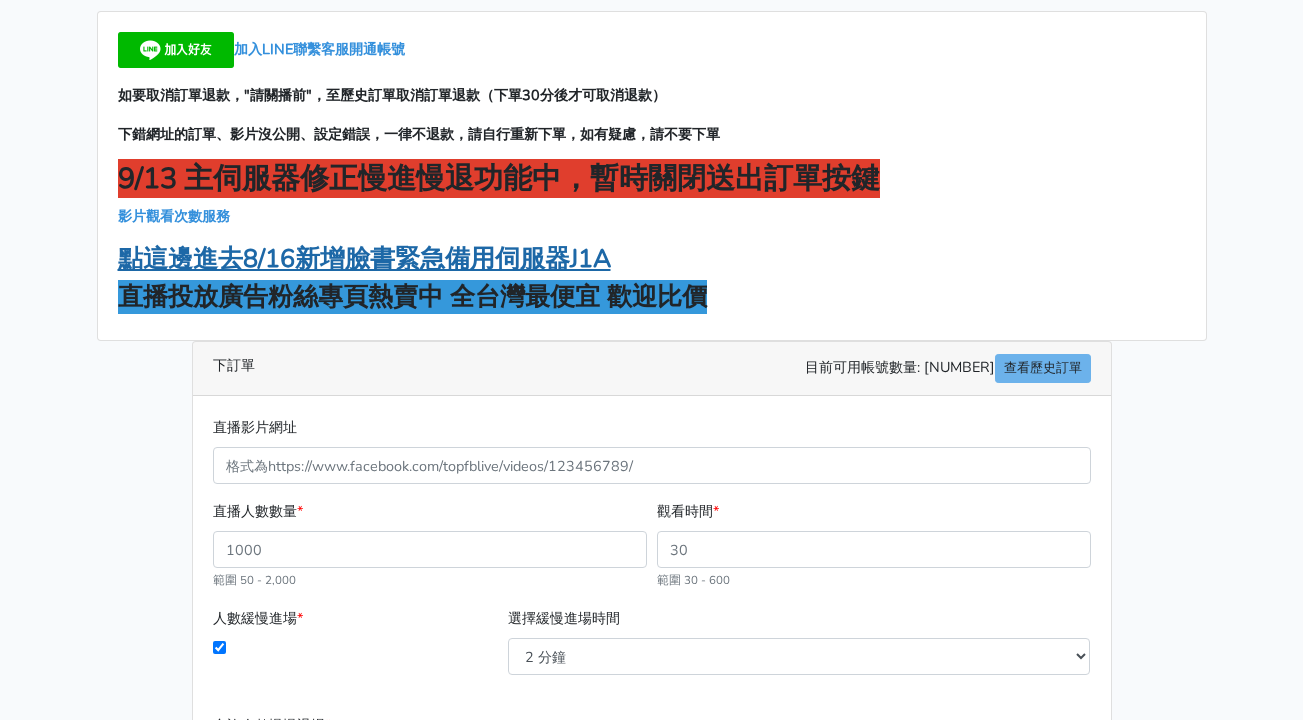 scroll, scrollTop: 100, scrollLeft: 0, axis: vertical 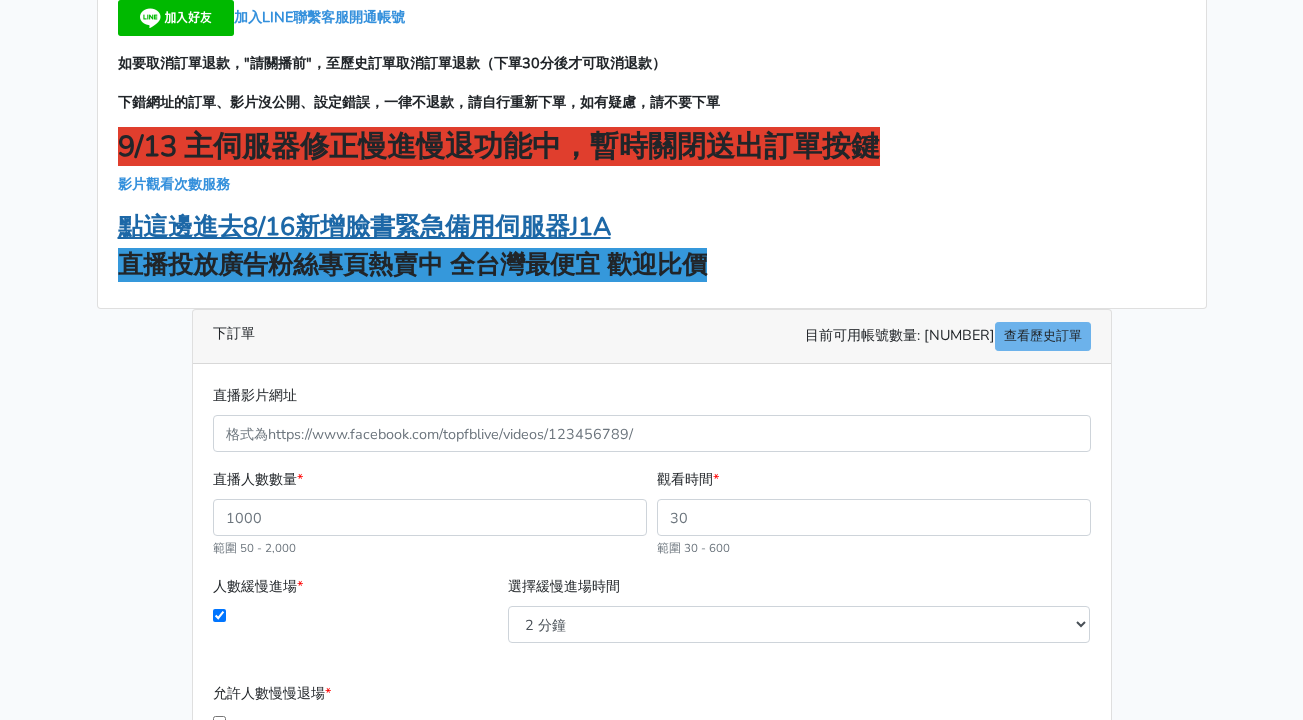 click on "點這邊進去8/16新增臉書緊急備用伺服器J1A" at bounding box center [364, 227] 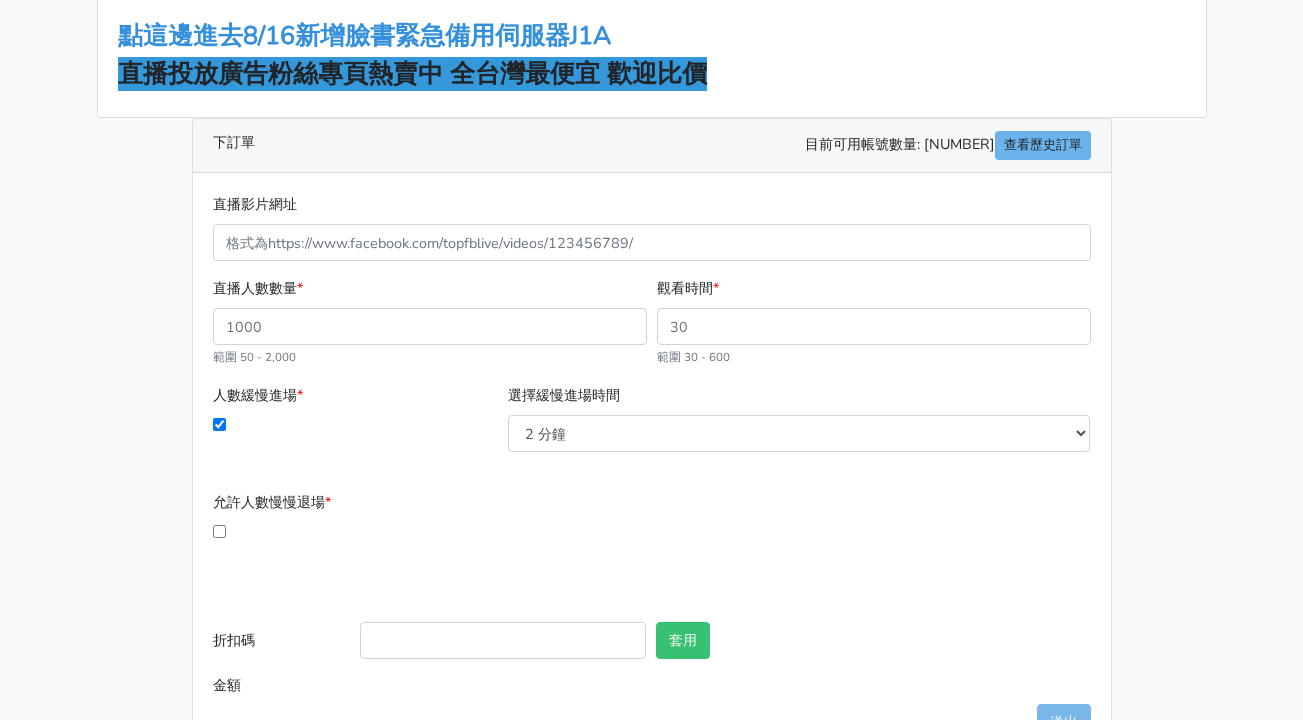 scroll, scrollTop: 300, scrollLeft: 0, axis: vertical 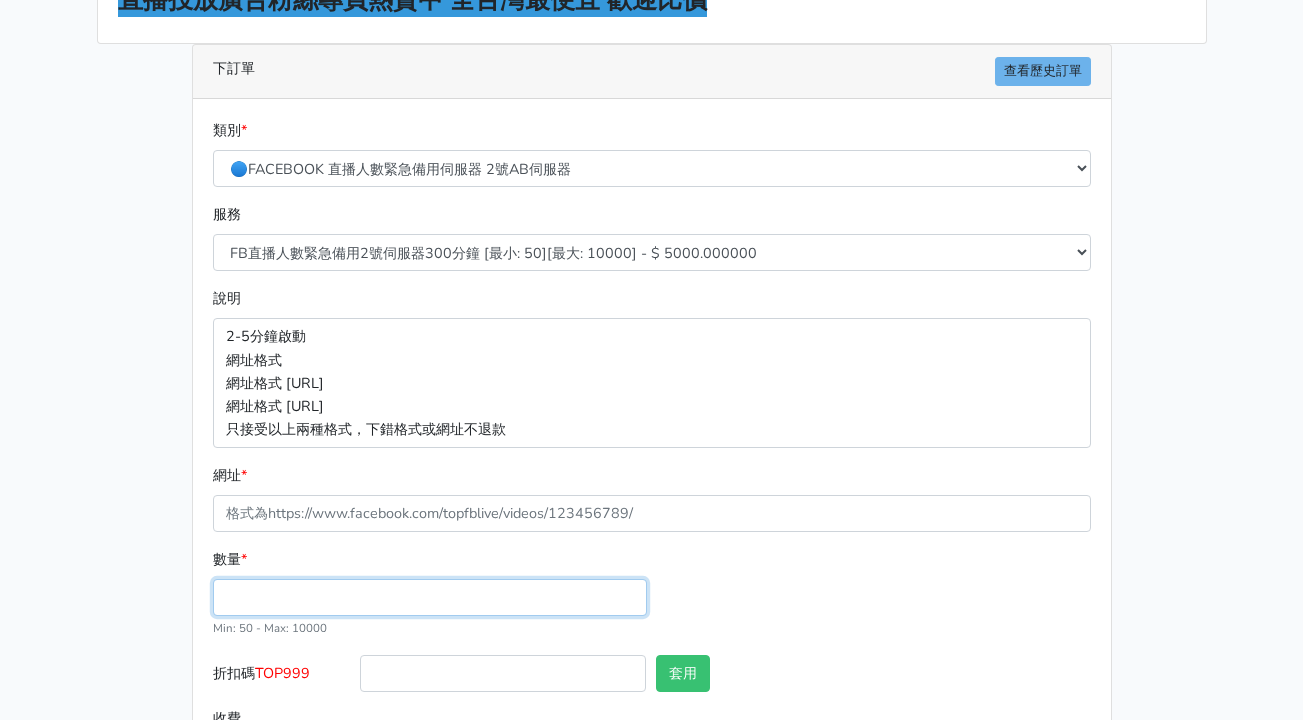 click on "數量 *" at bounding box center (430, 597) 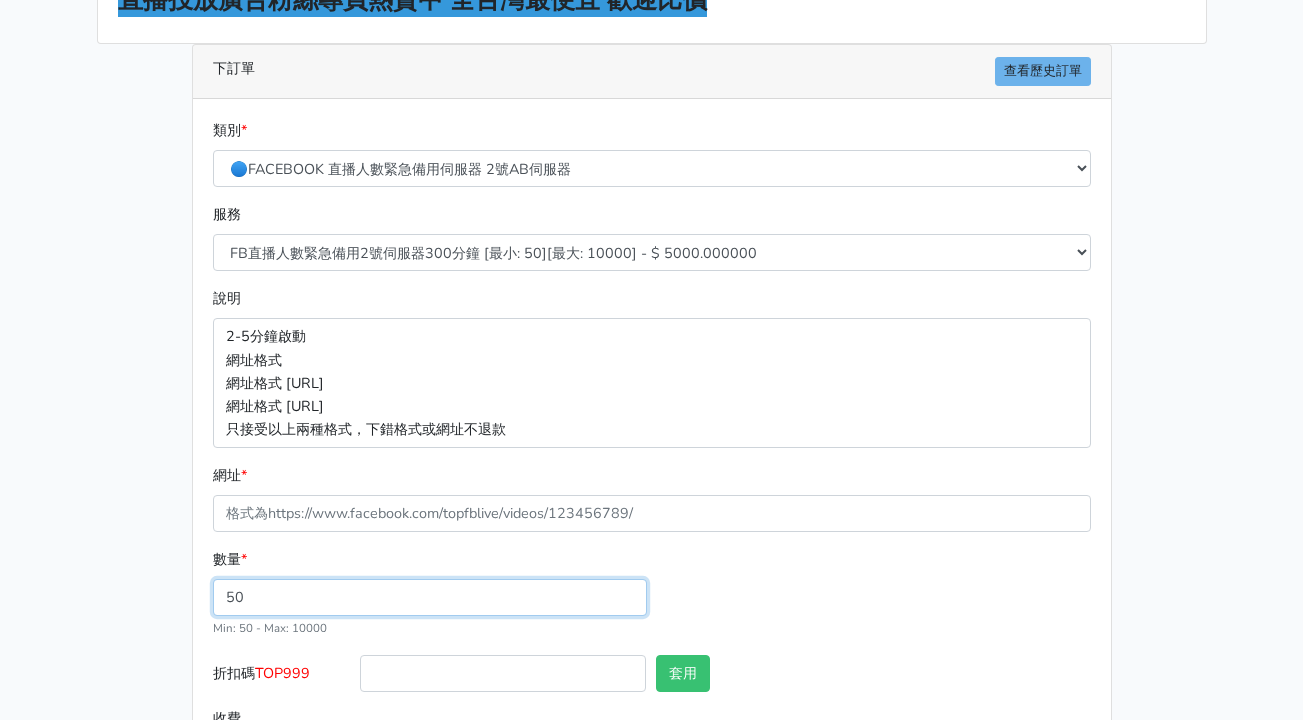 type on "50" 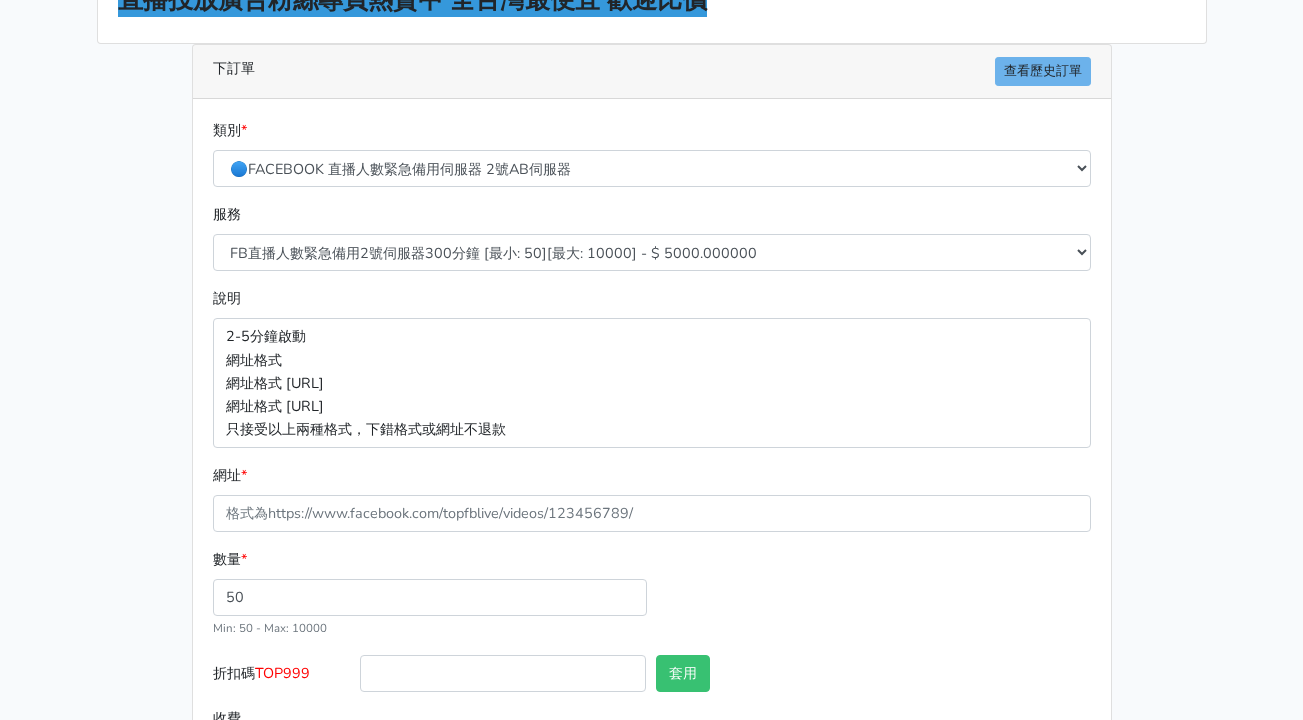 type on "250.000" 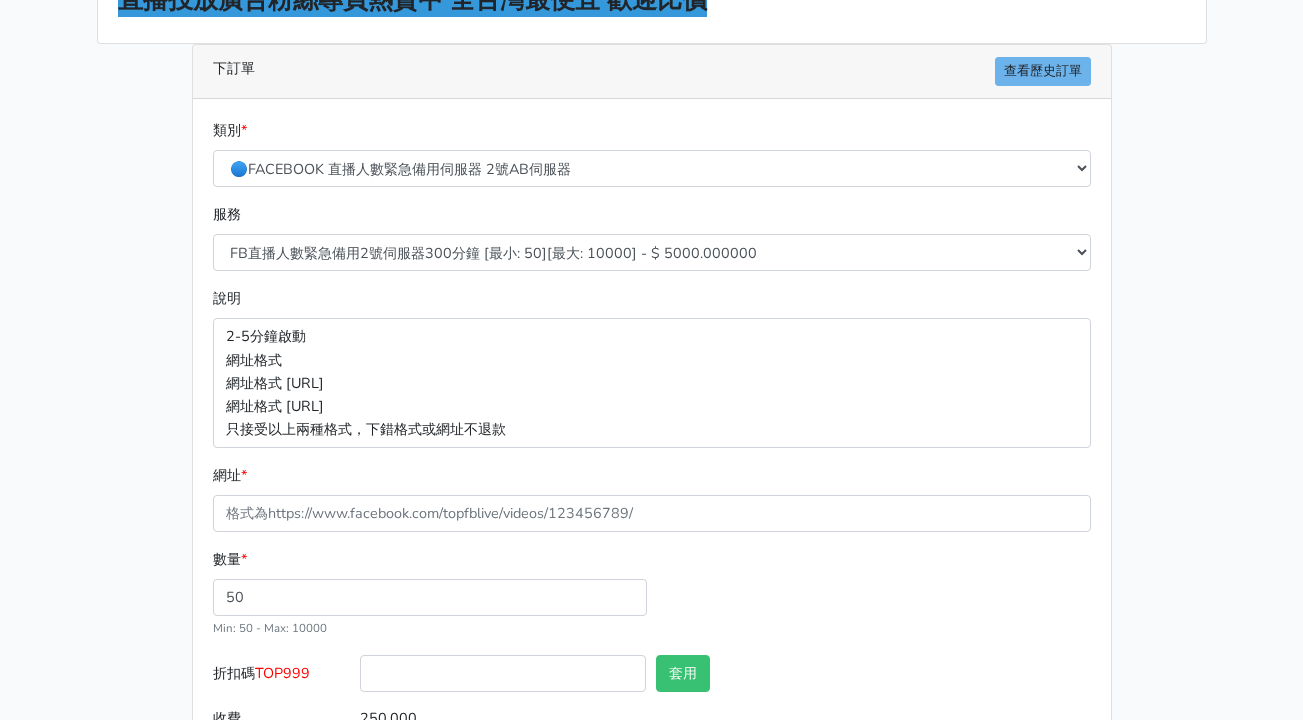 click on "數量 *
50
Min: 50 - Max: 10000" at bounding box center [652, 601] 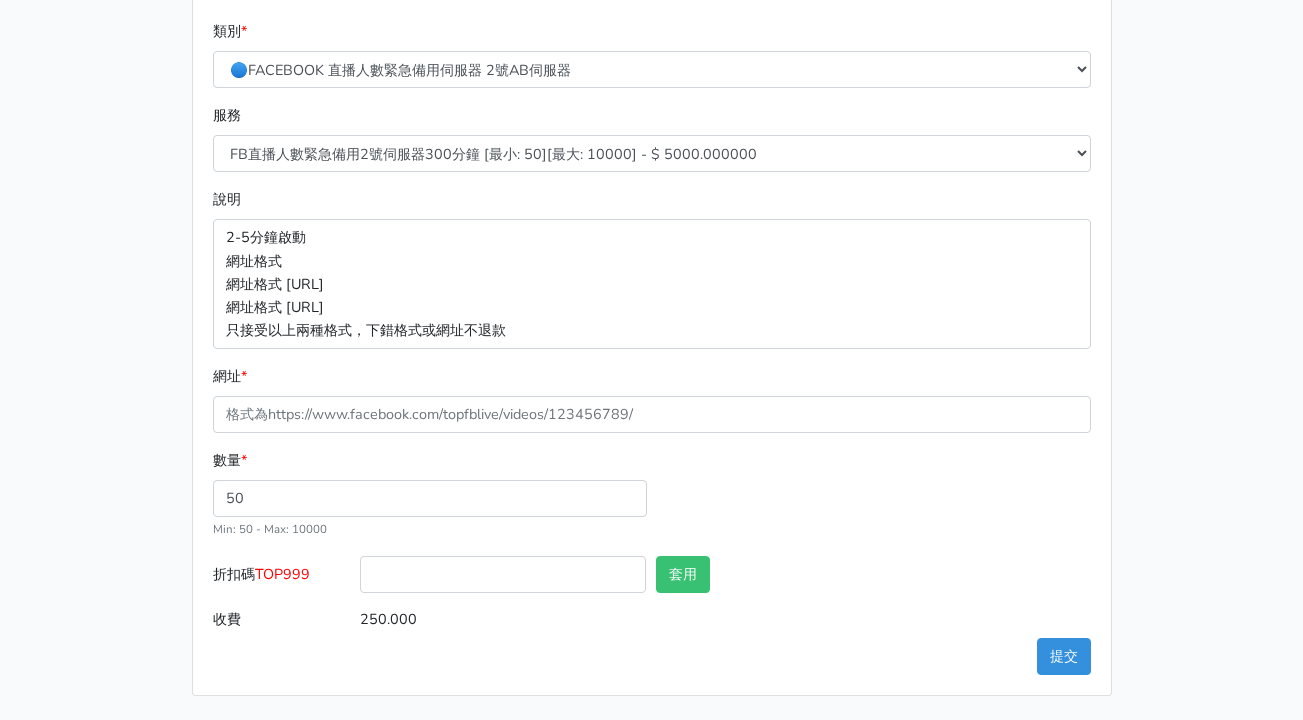 click on "TOP999" at bounding box center [282, 574] 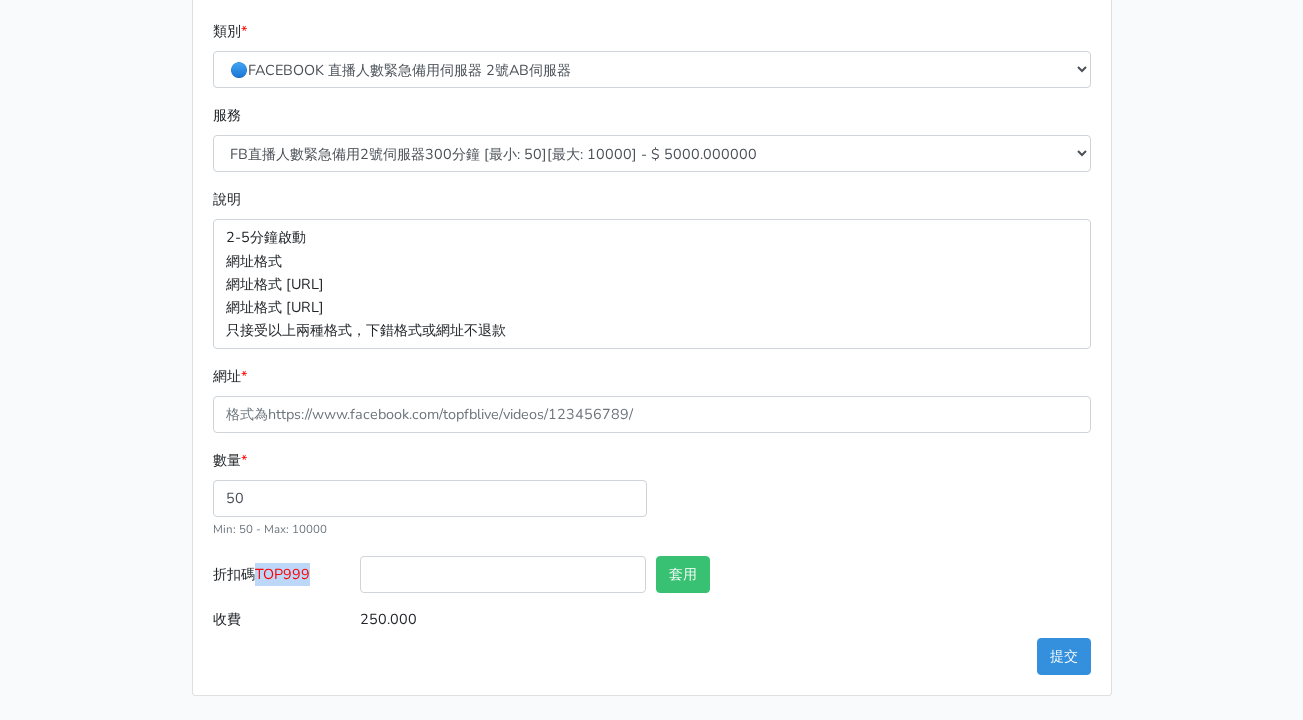 click on "TOP999" at bounding box center (282, 574) 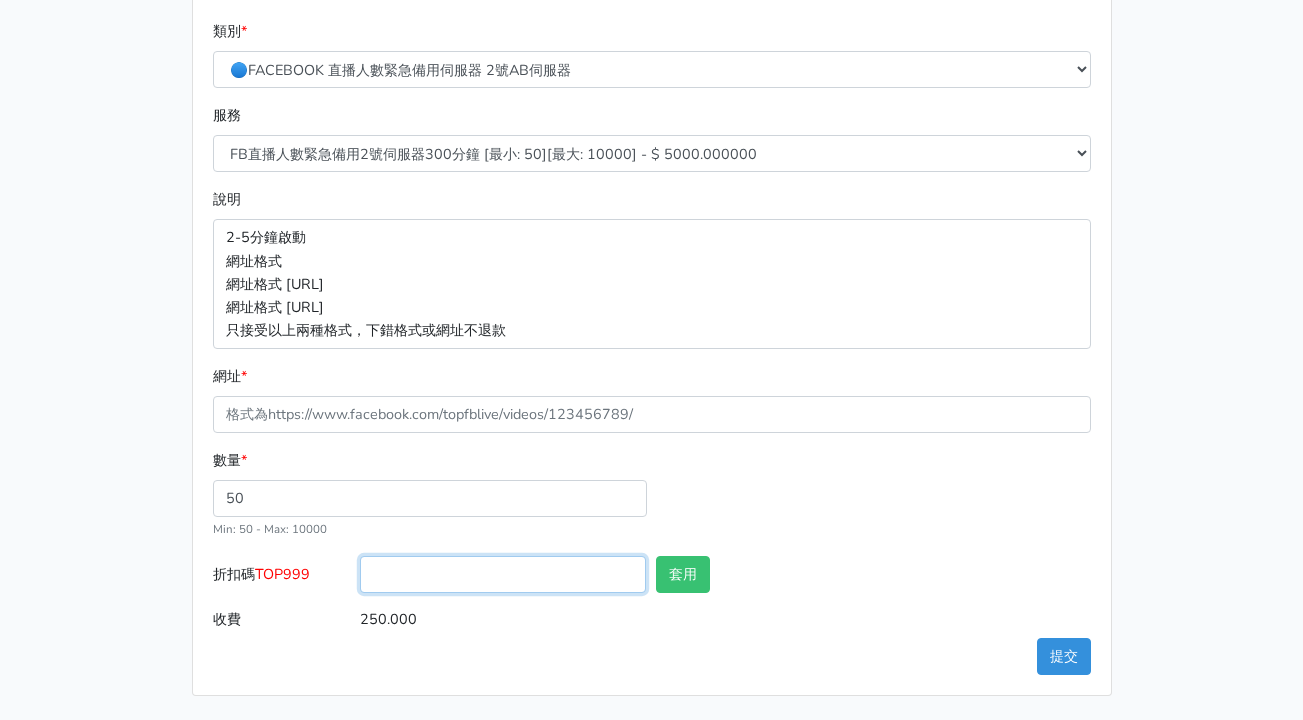 click on "折扣碼  TOP999" at bounding box center [503, 574] 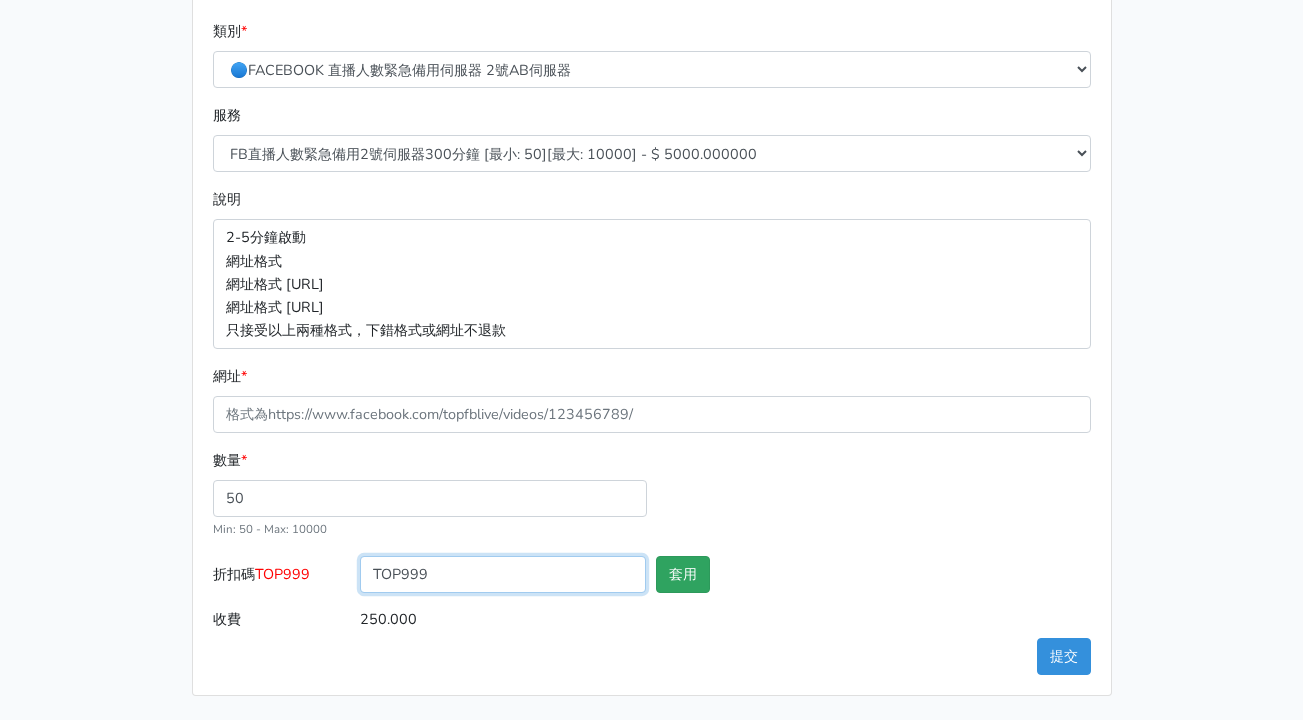 type on "TOP999" 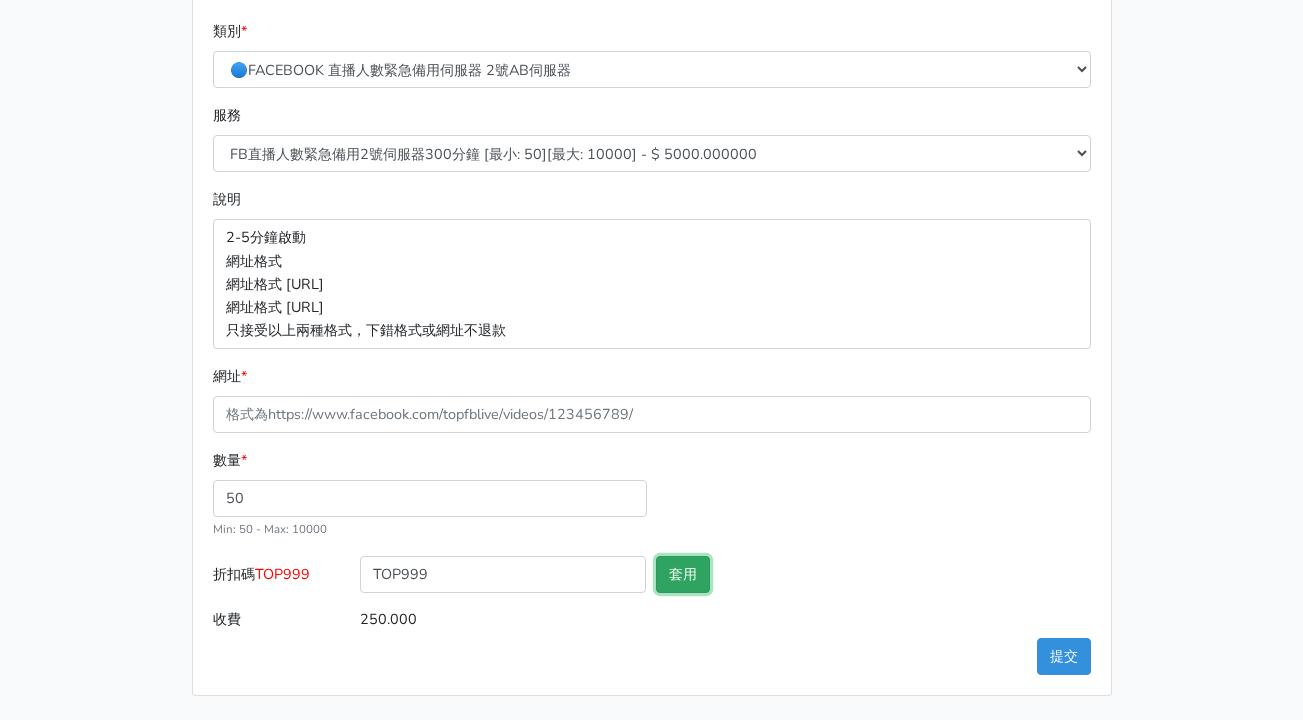 click on "套用" at bounding box center (683, 574) 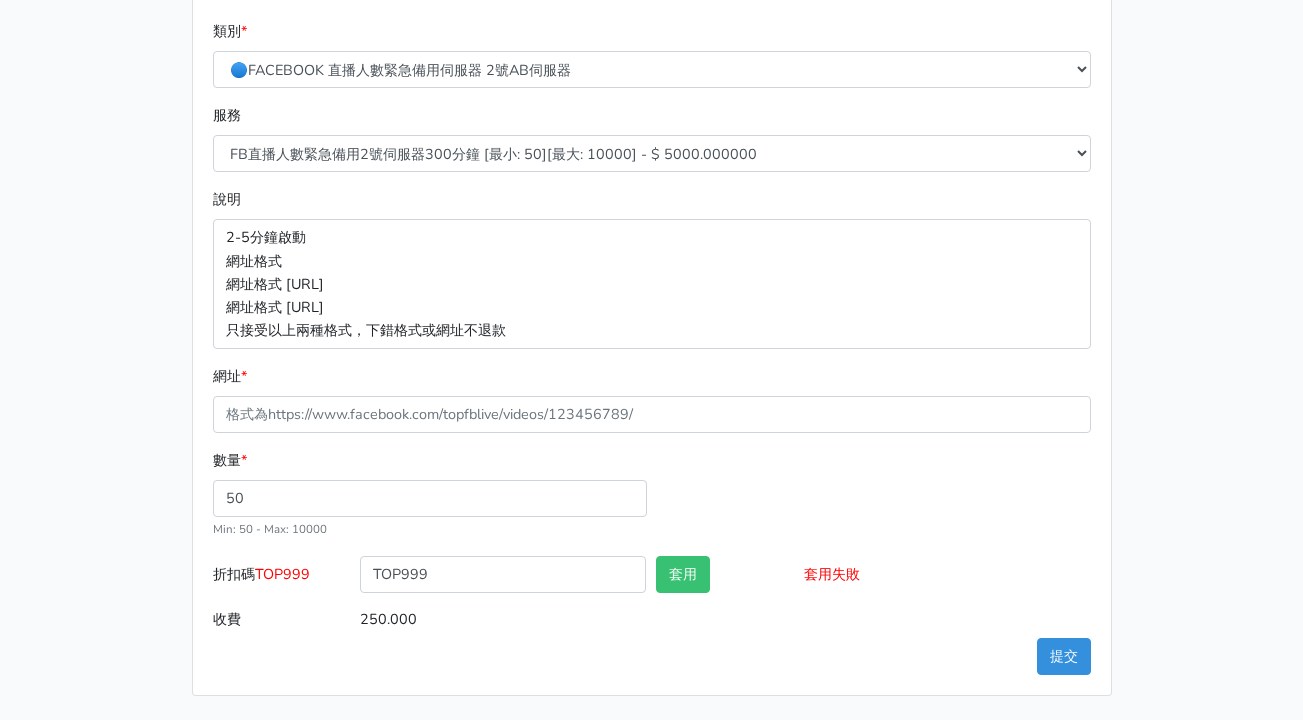 click on "數量 *
50
Min: 50 - Max: 10000" at bounding box center [652, 502] 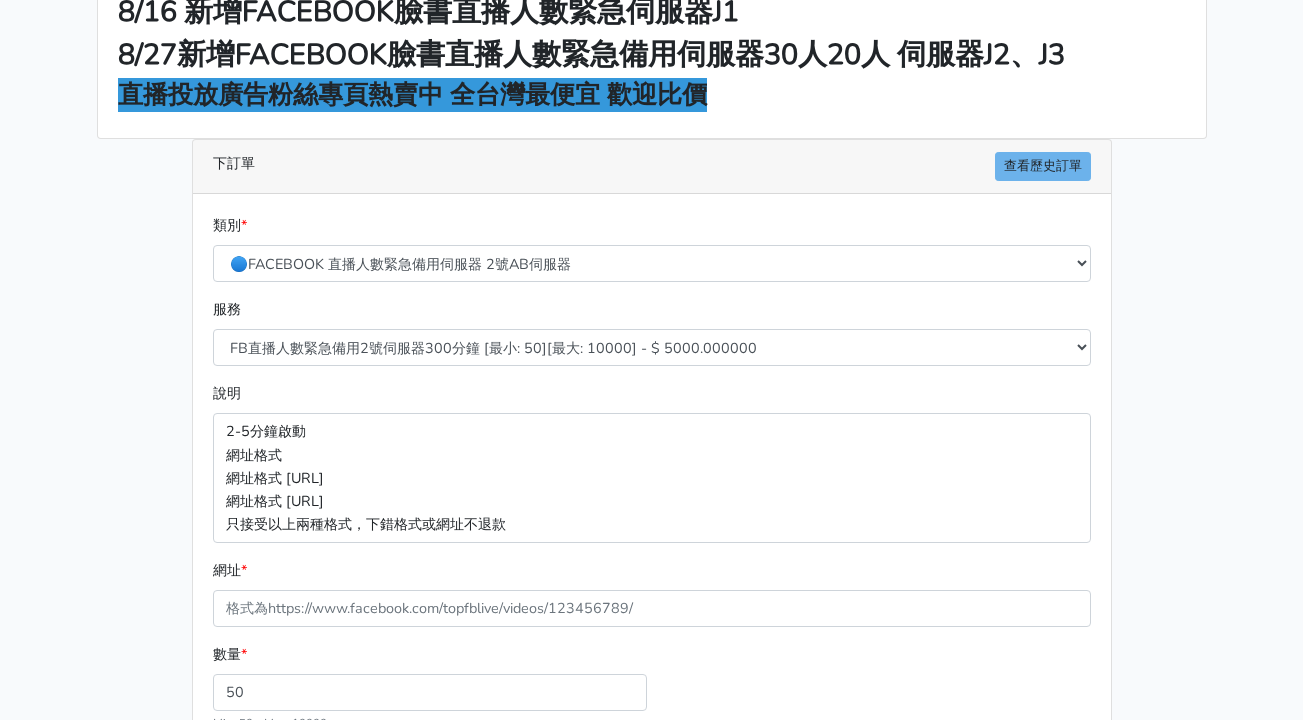 scroll, scrollTop: 99, scrollLeft: 0, axis: vertical 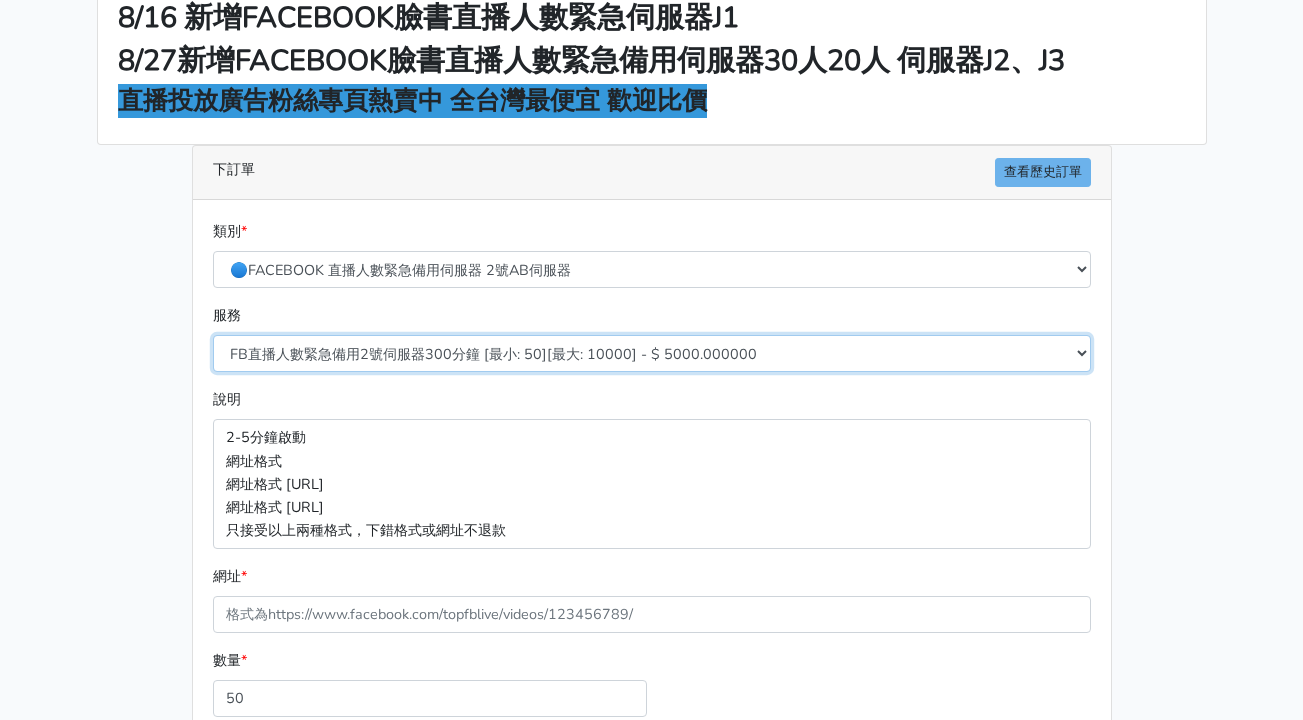click on "FB直播人數緊急備用2號伺服器300分鐘 [最小: 50][最大: 10000] - $ 5000.000000 FB直播人數緊急備用2號伺服器60分鐘 [最小: 50][最大: 10000] - $ 1000.000000 FB直播人數緊急備用2號伺服器90分鐘 [最小: 50][最大: 10000] - $ 1500.000000 FB直播人數緊急備用2號伺服器120分鐘 [最小: 50][最大: 10000] - $ 2000.000000 FB直播人數緊急備用2號伺服器150分鐘 [最小: 50][最大: 10000] - $ 2500.000000 FB直播人數緊急備用2號伺服器180分鐘 [最小: 50][最大: 10000] - $ 3000.000000 FB直播人數緊急備用2號伺服器240分鐘 [最小: 50][最大: 10000] - $ 4000.000000 FB直播人數緊急備用2號伺服器360分鐘  [最小: 50][最大: 10000] - $ 6000.000000" at bounding box center [652, 353] 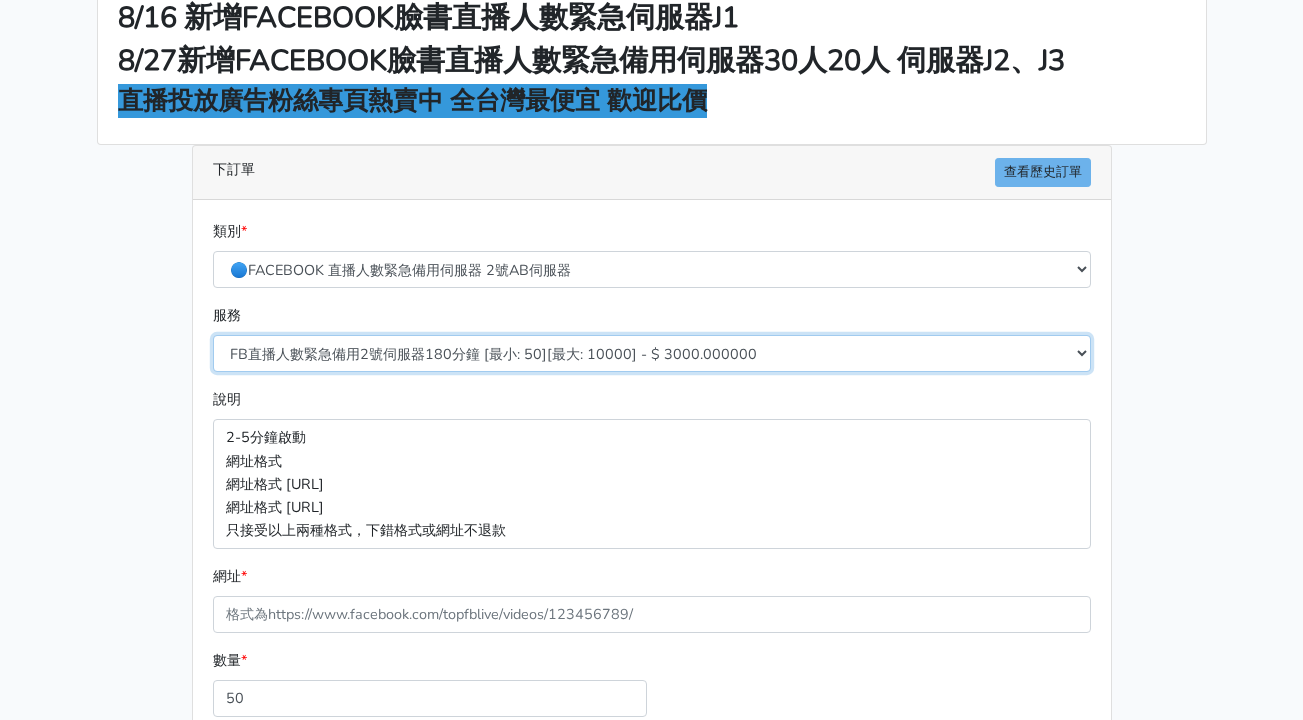 click on "FB直播人數緊急備用2號伺服器300分鐘 [最小: 50][最大: 10000] - $ 5000.000000 FB直播人數緊急備用2號伺服器60分鐘 [最小: 50][最大: 10000] - $ 1000.000000 FB直播人數緊急備用2號伺服器90分鐘 [最小: 50][最大: 10000] - $ 1500.000000 FB直播人數緊急備用2號伺服器120分鐘 [最小: 50][最大: 10000] - $ 2000.000000 FB直播人數緊急備用2號伺服器150分鐘 [最小: 50][最大: 10000] - $ 2500.000000 FB直播人數緊急備用2號伺服器180分鐘 [最小: 50][最大: 10000] - $ 3000.000000 FB直播人數緊急備用2號伺服器240分鐘 [最小: 50][最大: 10000] - $ 4000.000000 FB直播人數緊急備用2號伺服器360分鐘  [最小: 50][最大: 10000] - $ 6000.000000" at bounding box center (652, 353) 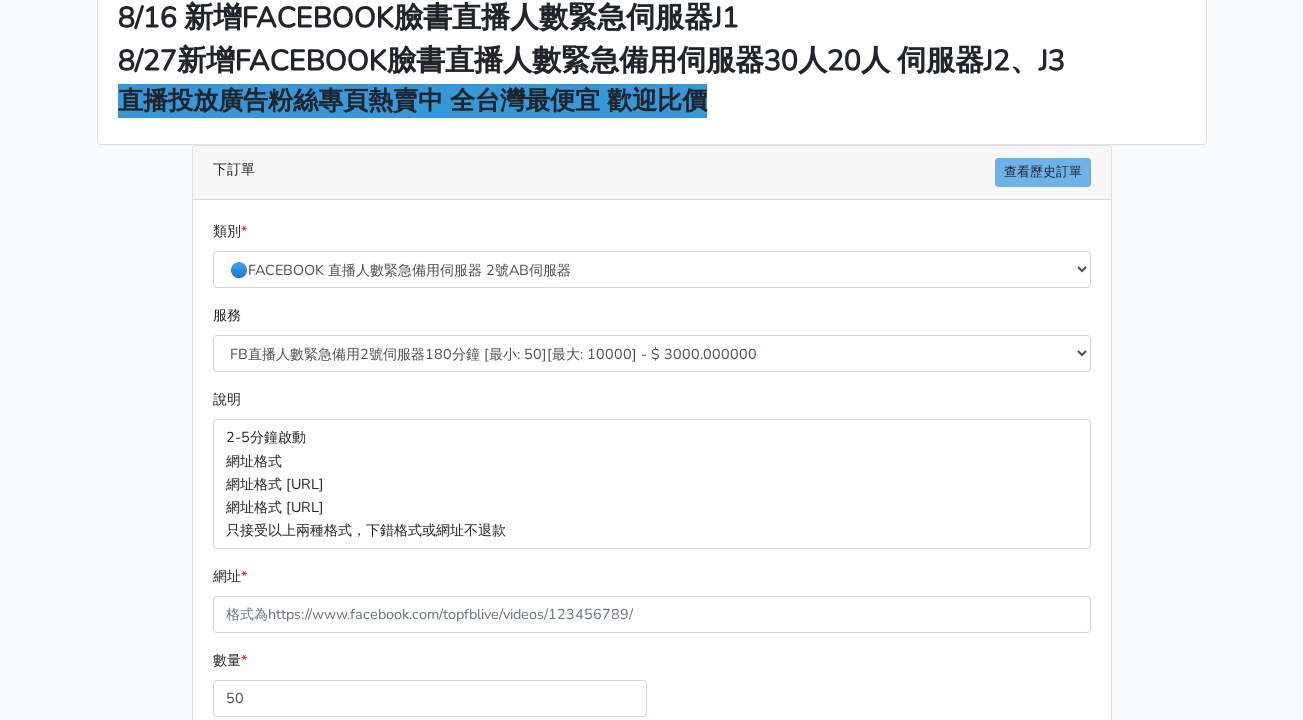click on "8/16 新增FACEBOOK臉書直播人數緊急伺服器J1
8/27新增FACEBOOK臉書直播人數緊急備用伺服器30人20人 伺服器J2、J3
直播投放廣告粉絲專頁熱賣中 全台灣最便宜 歡迎比價
下訂單
查看歷史訂單
類別 *
🔵FACEBOOK 直播人數緊急備用伺服器 2號AB伺服器 🌕IG直播人數 * *" at bounding box center (652, 438) 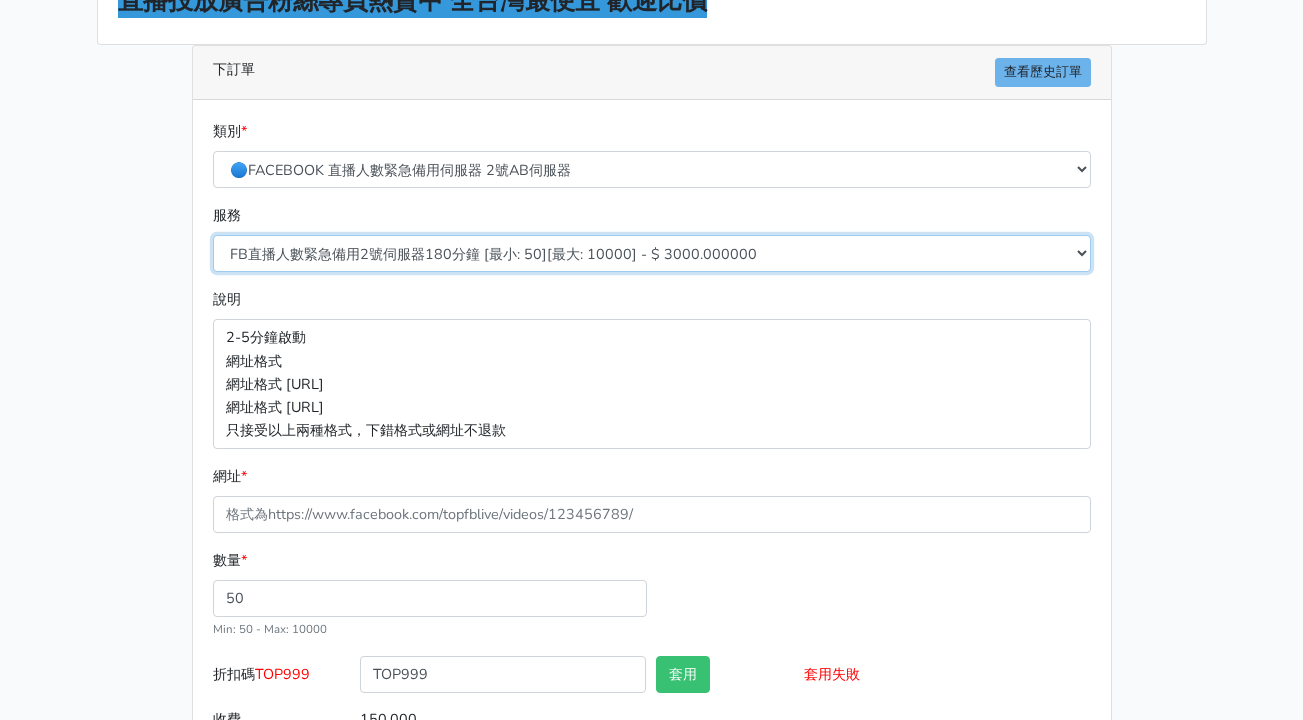 click on "FB直播人數緊急備用2號伺服器300分鐘 [最小: 50][最大: 10000] - $ 5000.000000 FB直播人數緊急備用2號伺服器60分鐘 [最小: 50][最大: 10000] - $ 1000.000000 FB直播人數緊急備用2號伺服器90分鐘 [最小: 50][最大: 10000] - $ 1500.000000 FB直播人數緊急備用2號伺服器120分鐘 [最小: 50][最大: 10000] - $ 2000.000000 FB直播人數緊急備用2號伺服器150分鐘 [最小: 50][最大: 10000] - $ 2500.000000 FB直播人數緊急備用2號伺服器180分鐘 [最小: 50][最大: 10000] - $ 3000.000000 FB直播人數緊急備用2號伺服器240分鐘 [最小: 50][最大: 10000] - $ 4000.000000 FB直播人數緊急備用2號伺服器360分鐘  [最小: 50][最大: 10000] - $ 6000.000000" at bounding box center [652, 253] 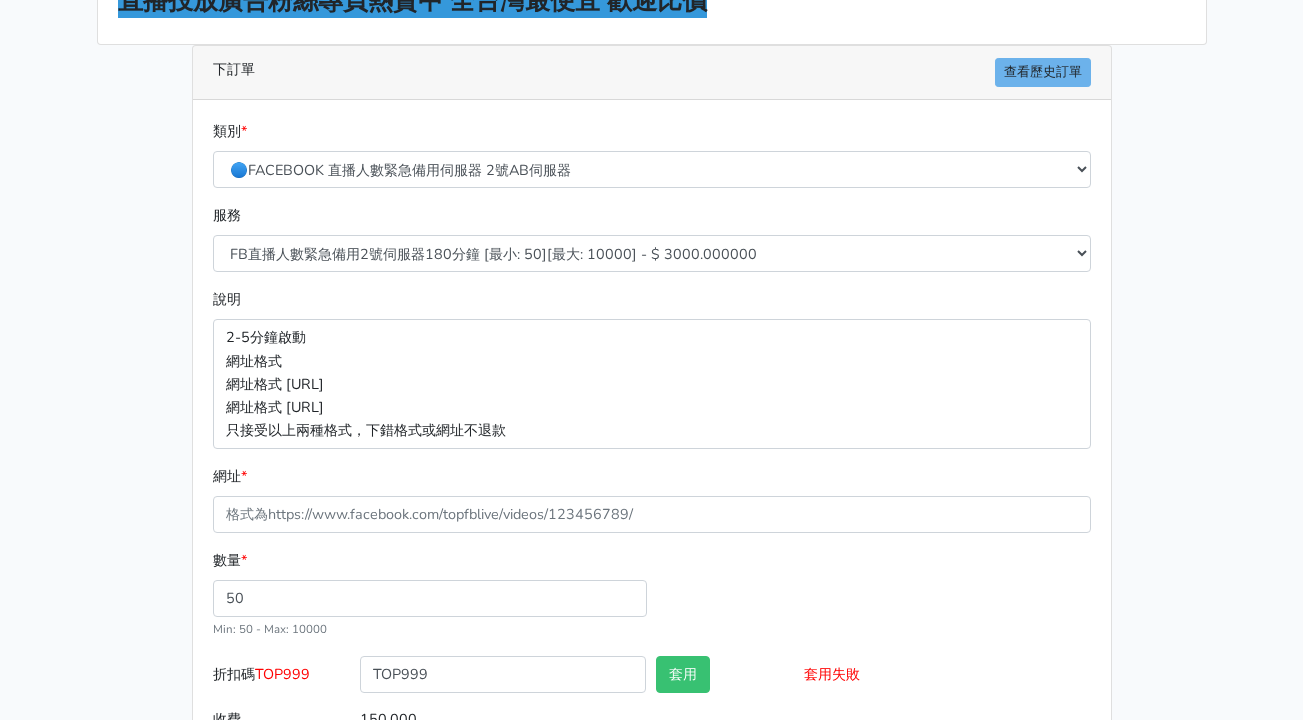 click on "說明
2-5分鐘啟動 網址格式 https://www.facebook.com/1000830119985/videos/2214366008285 https://fb.watch/msD9ZxoLud/?mibextid=NnVzG8 只接受以上兩種格式，下錯格式或網址不退款" at bounding box center (652, 368) 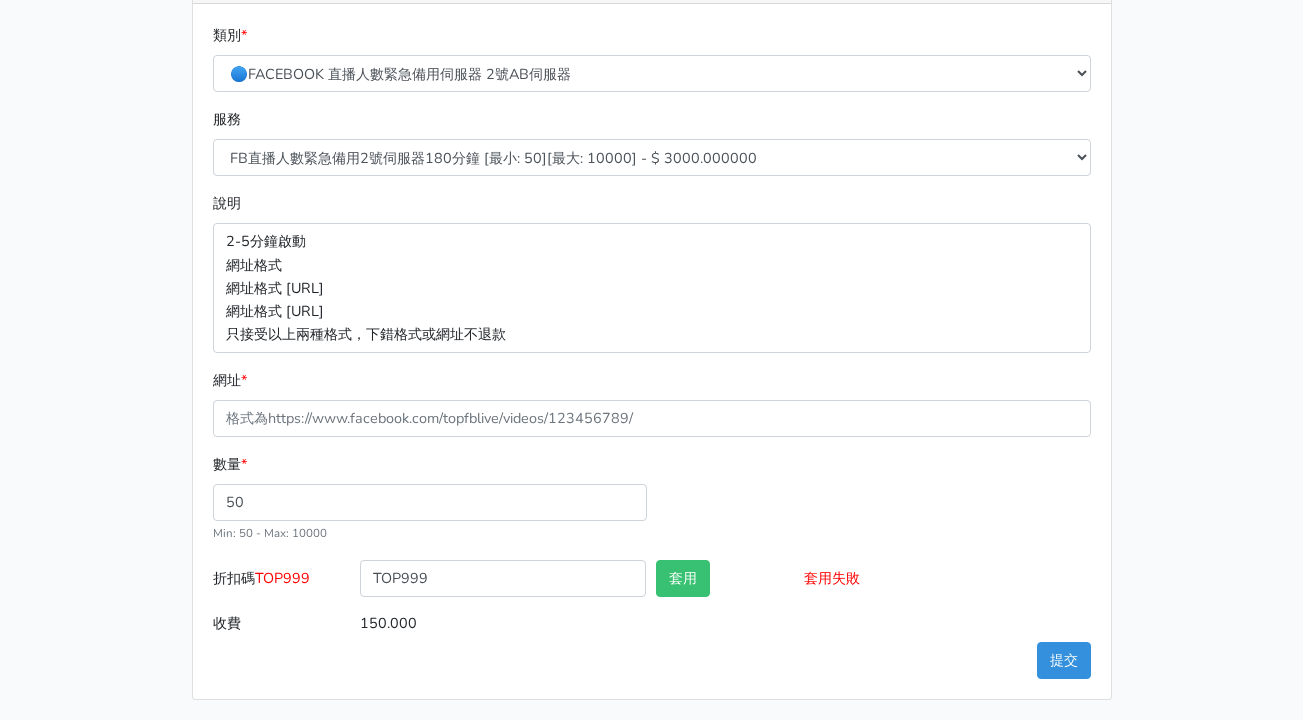 scroll, scrollTop: 299, scrollLeft: 0, axis: vertical 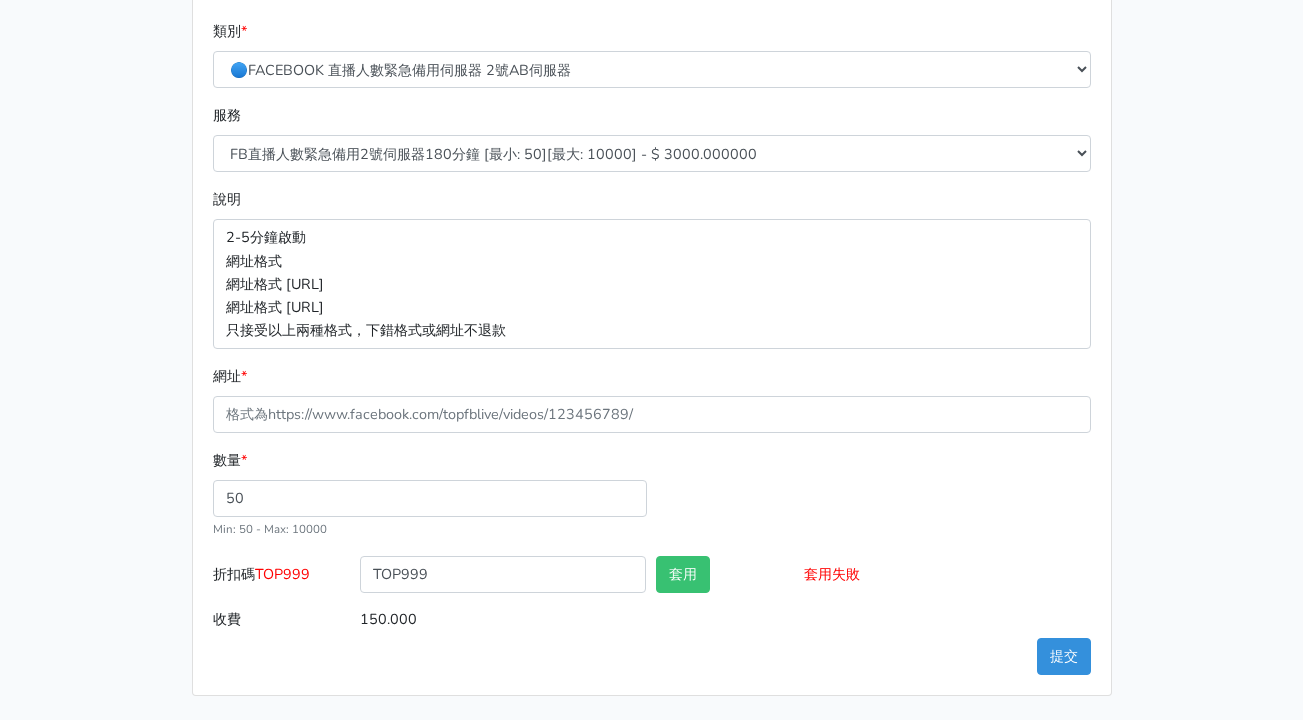 drag, startPoint x: 1170, startPoint y: 243, endPoint x: 971, endPoint y: 197, distance: 204.2474 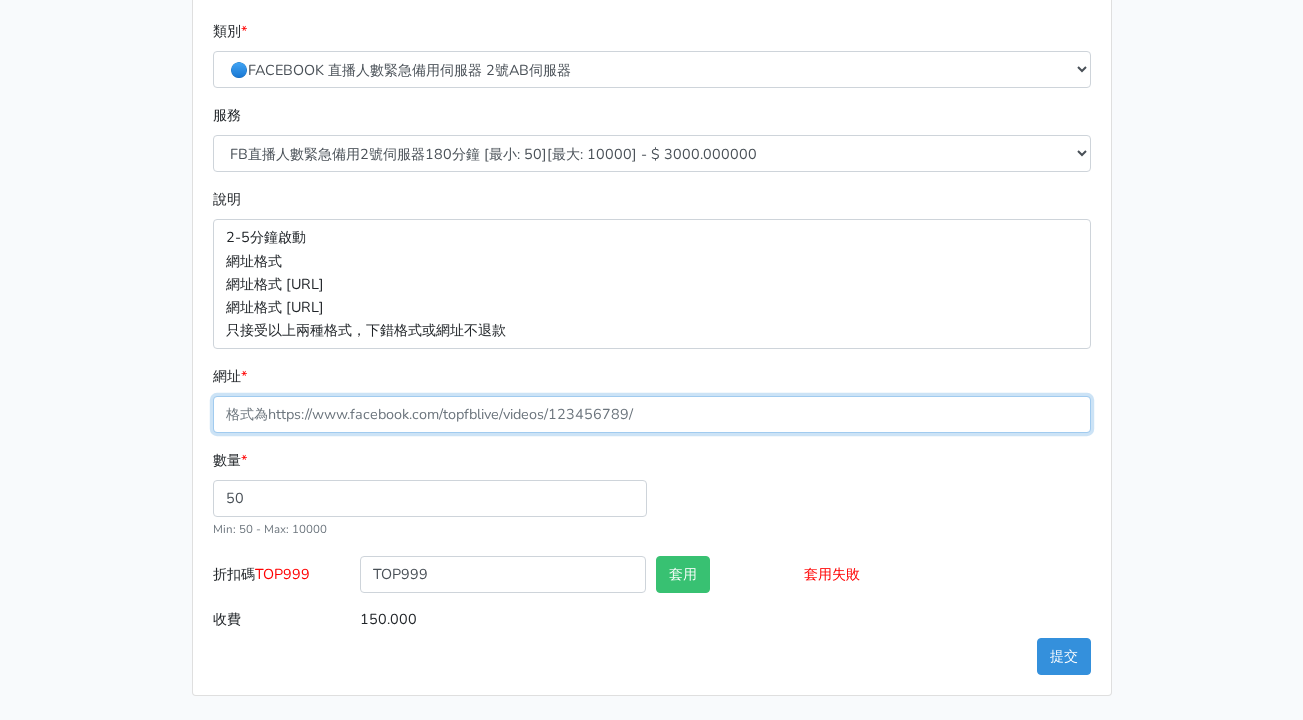 click on "網址 *" at bounding box center (652, 414) 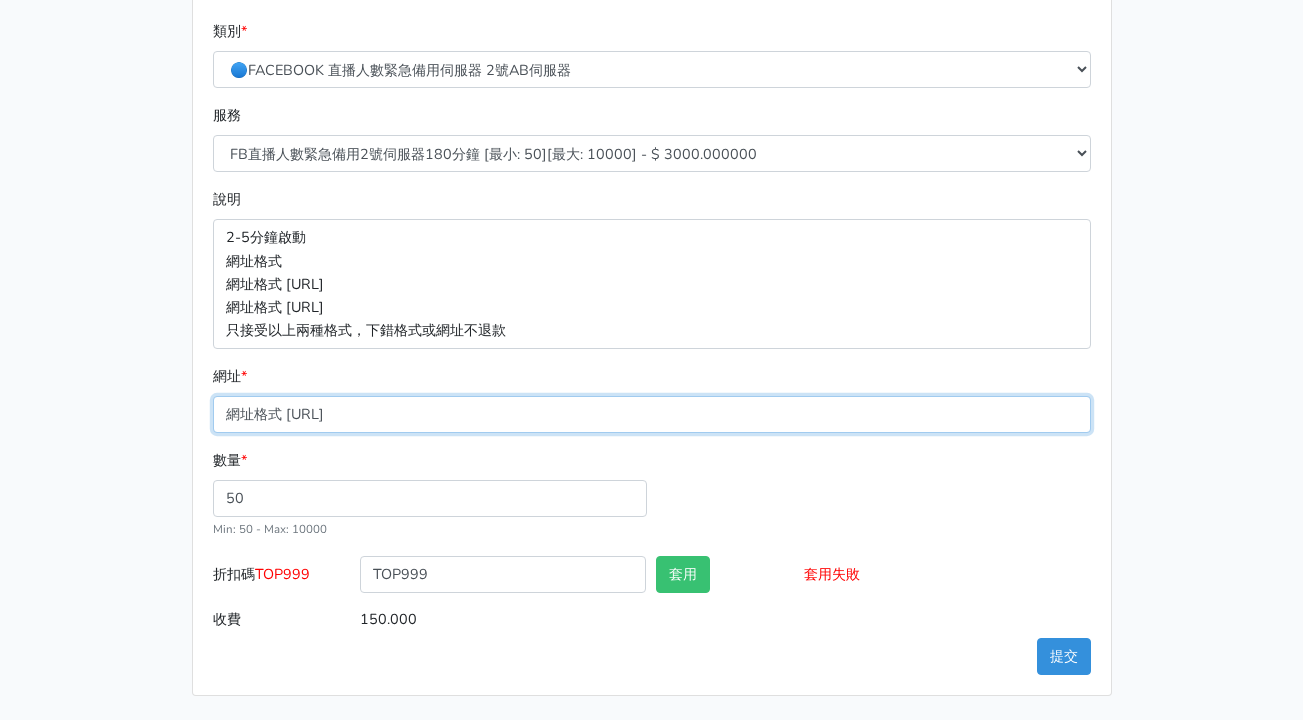 type on "https://www.facebook.com/[USER_ID]/videos/[VIDEO_ID]" 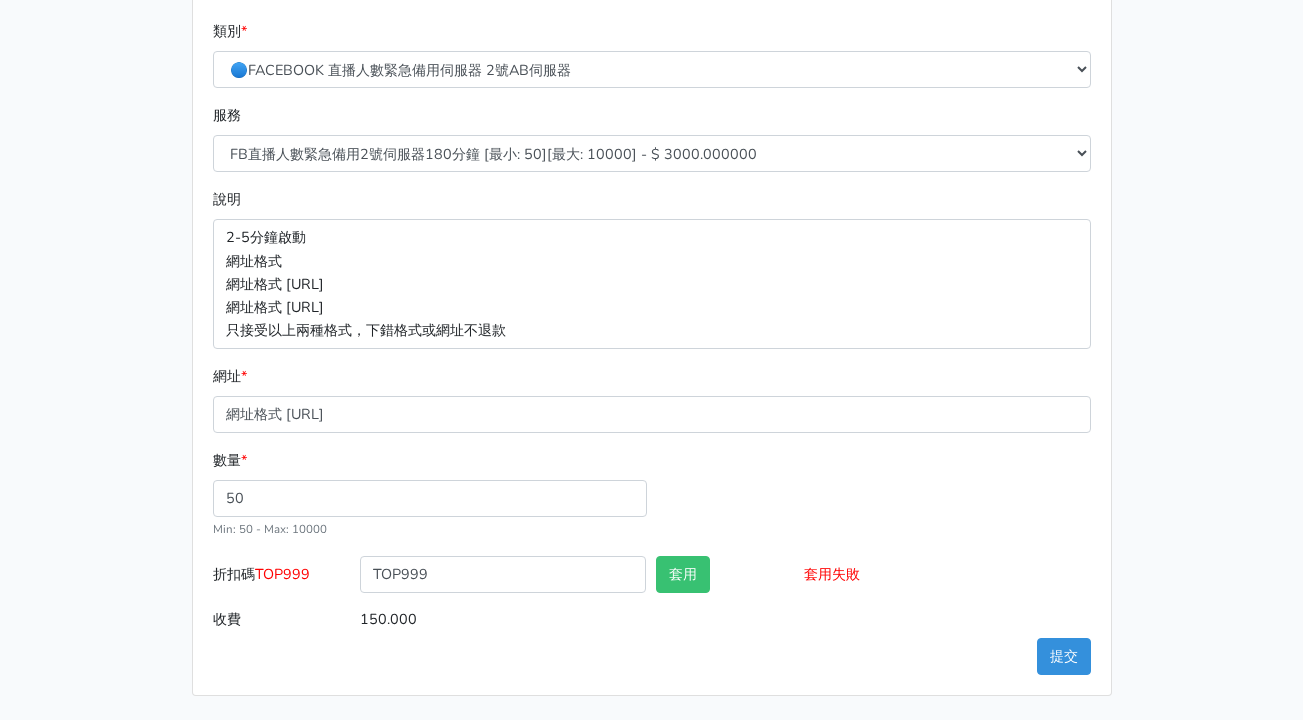 click on "8/16 新增FACEBOOK臉書直播人數緊急伺服器J1
8/27新增FACEBOOK臉書直播人數緊急備用伺服器30人20人 伺服器J2、J3
直播投放廣告粉絲專頁熱賣中 全台灣最便宜 歡迎比價
下訂單
查看歷史訂單
類別 *
🔵FACEBOOK 直播人數緊急備用伺服器 2號AB伺服器 🌕IG直播人數 * *" at bounding box center (652, 238) 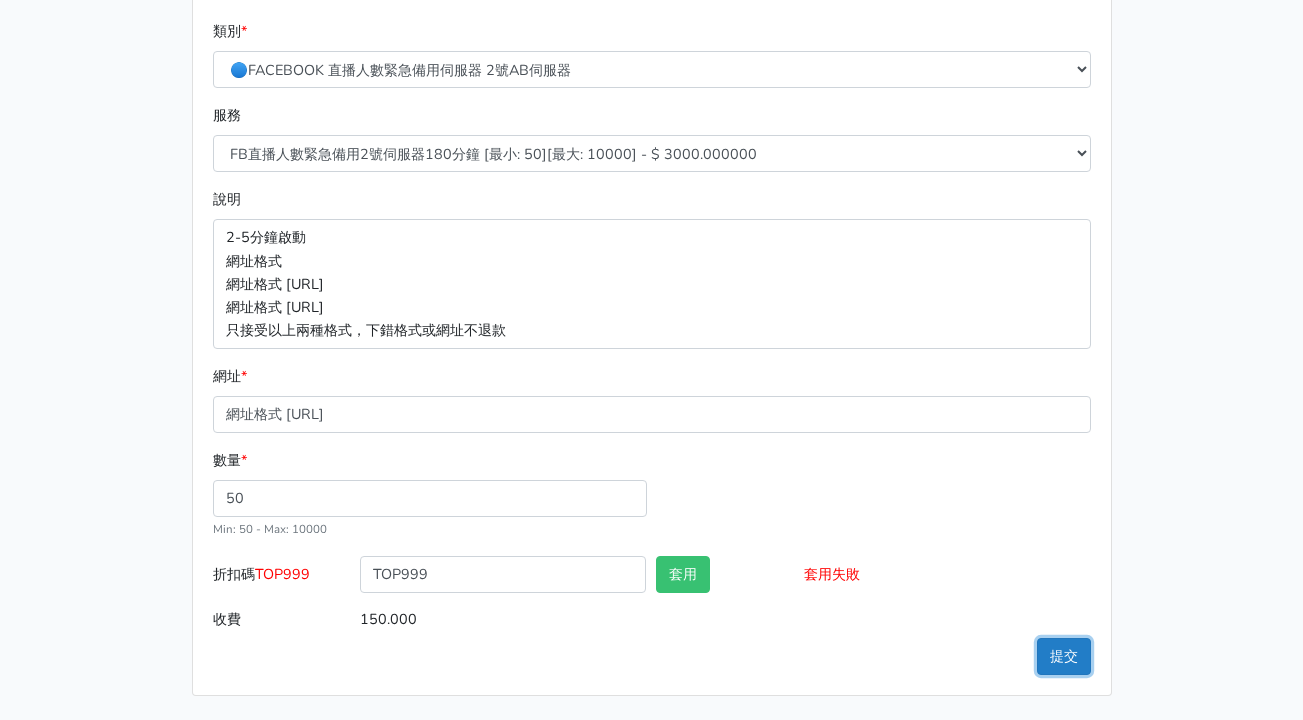 click on "提交" at bounding box center [1064, 656] 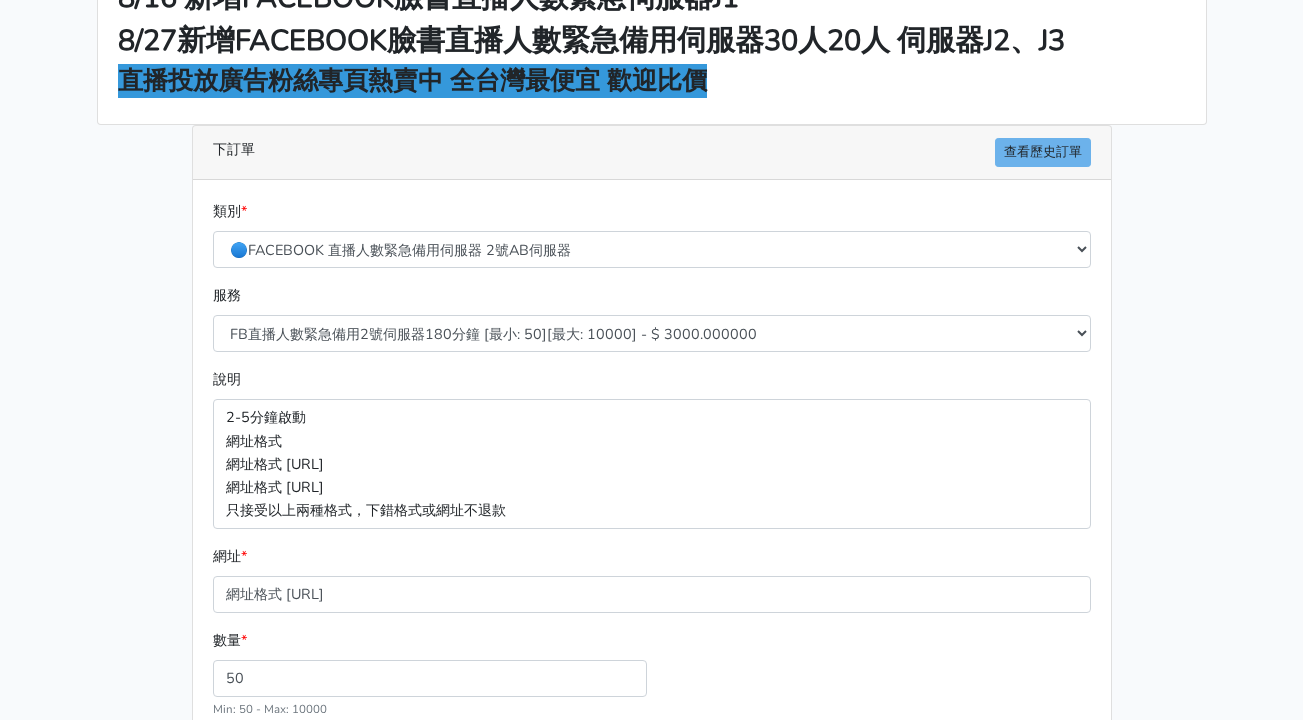 scroll, scrollTop: 299, scrollLeft: 0, axis: vertical 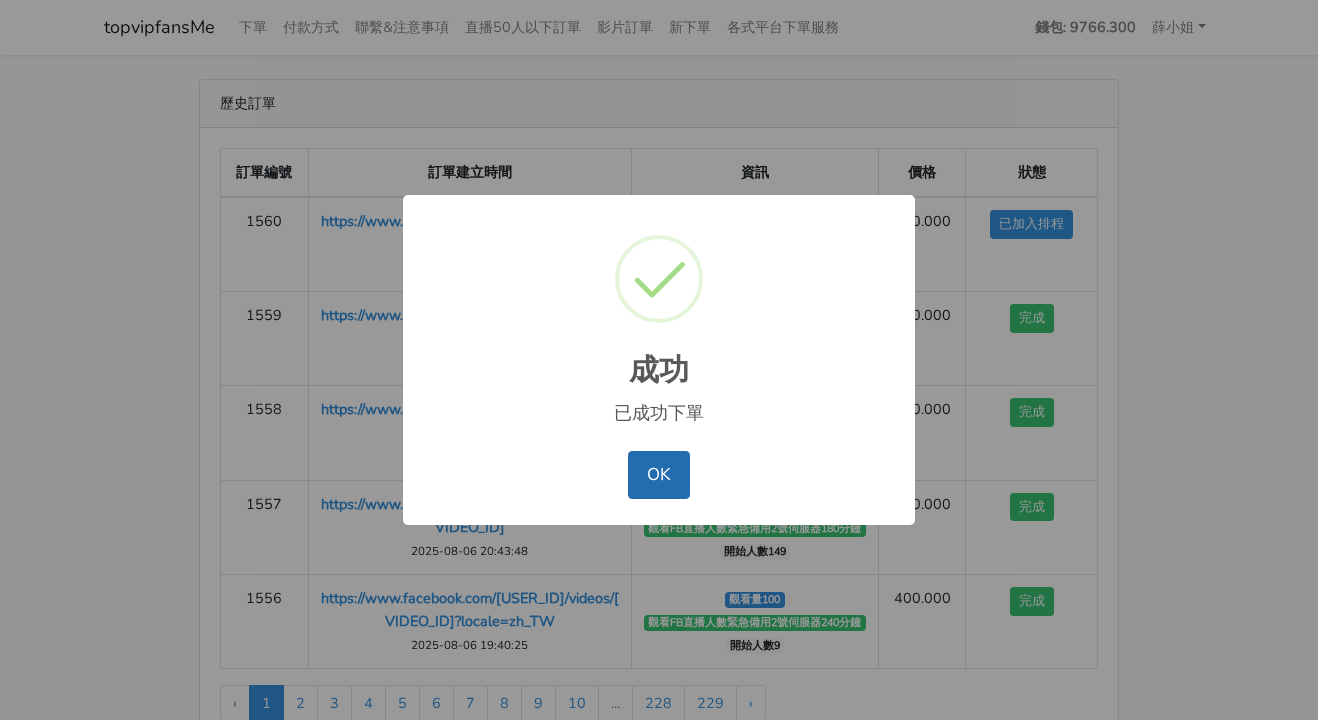 click on "OK" at bounding box center [658, 475] 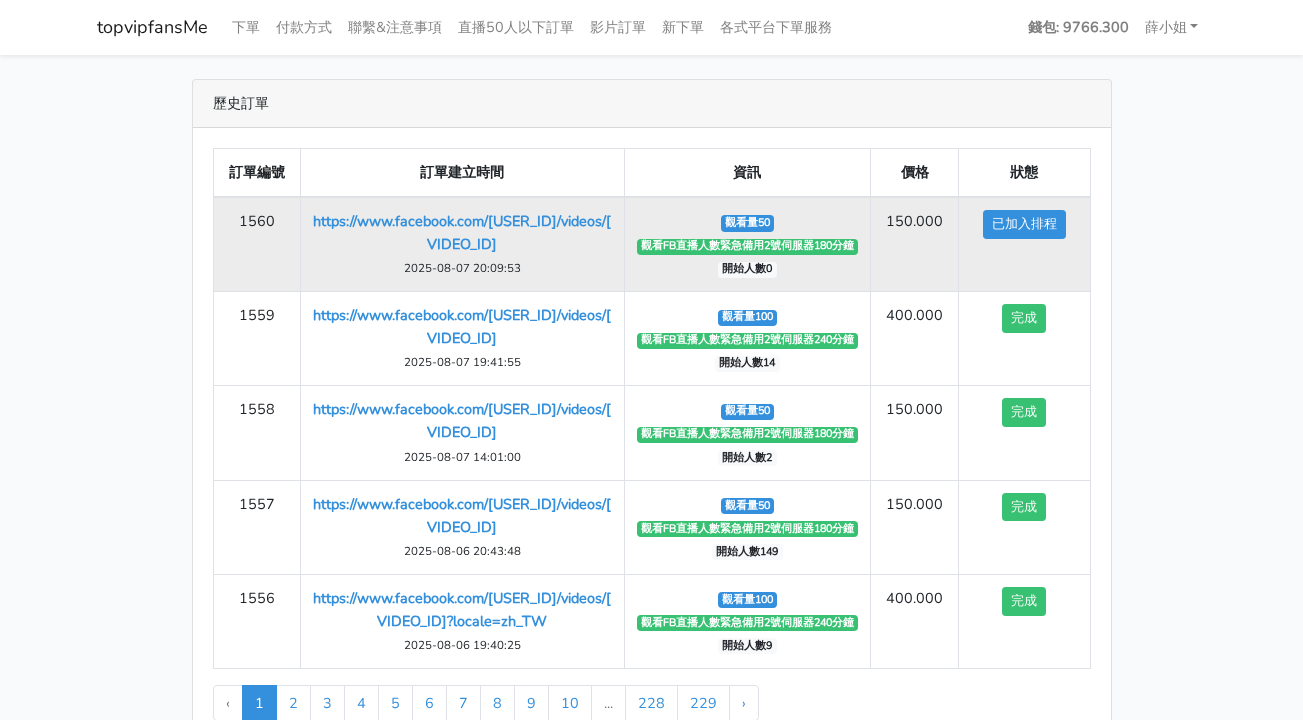 drag, startPoint x: 894, startPoint y: 336, endPoint x: 894, endPoint y: 217, distance: 119 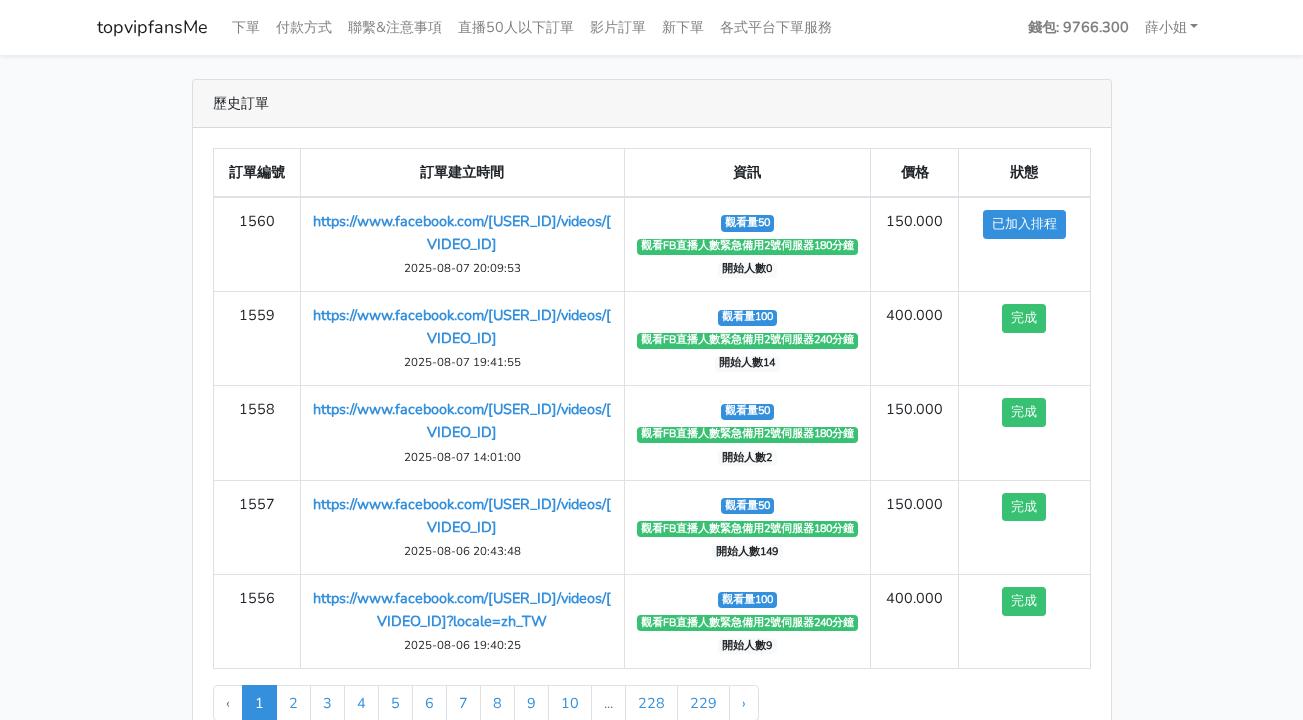 click on "歷史訂單
訂單編號
訂單建立時間
資訊
價格
狀態
1560
https://www.facebook.com/[USER_ID]/videos/[VIDEO_ID]
2025-08-07 20:09:53 觀看量50" at bounding box center (652, 418) 